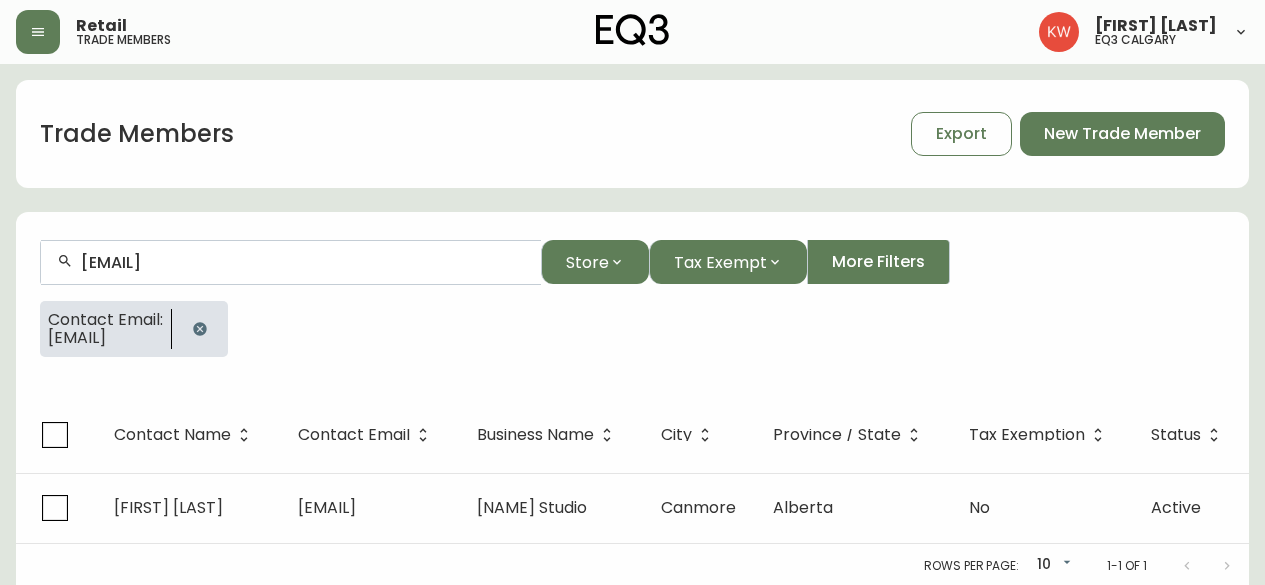 scroll, scrollTop: 0, scrollLeft: 0, axis: both 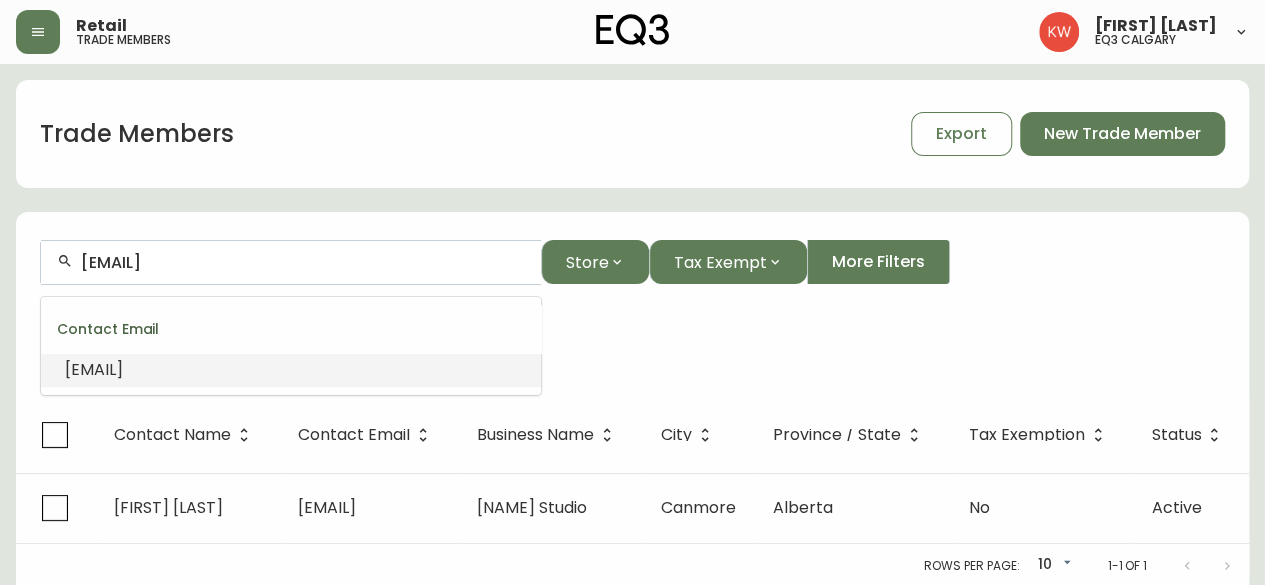 drag, startPoint x: 238, startPoint y: 270, endPoint x: 40, endPoint y: 272, distance: 198.0101 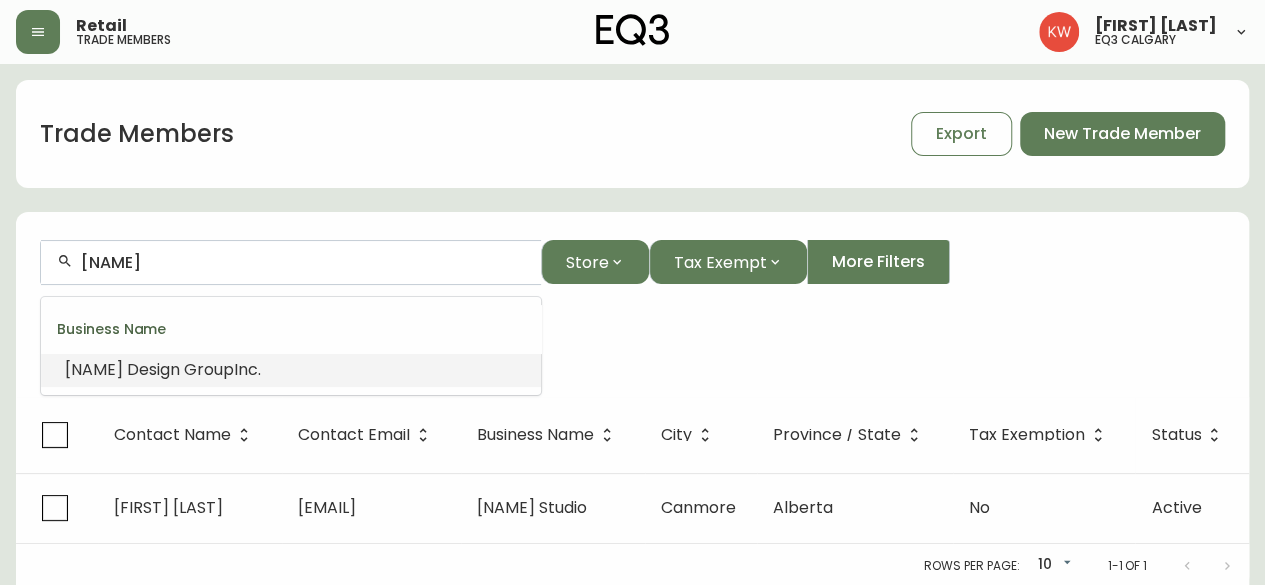 click on "Design" at bounding box center [153, 369] 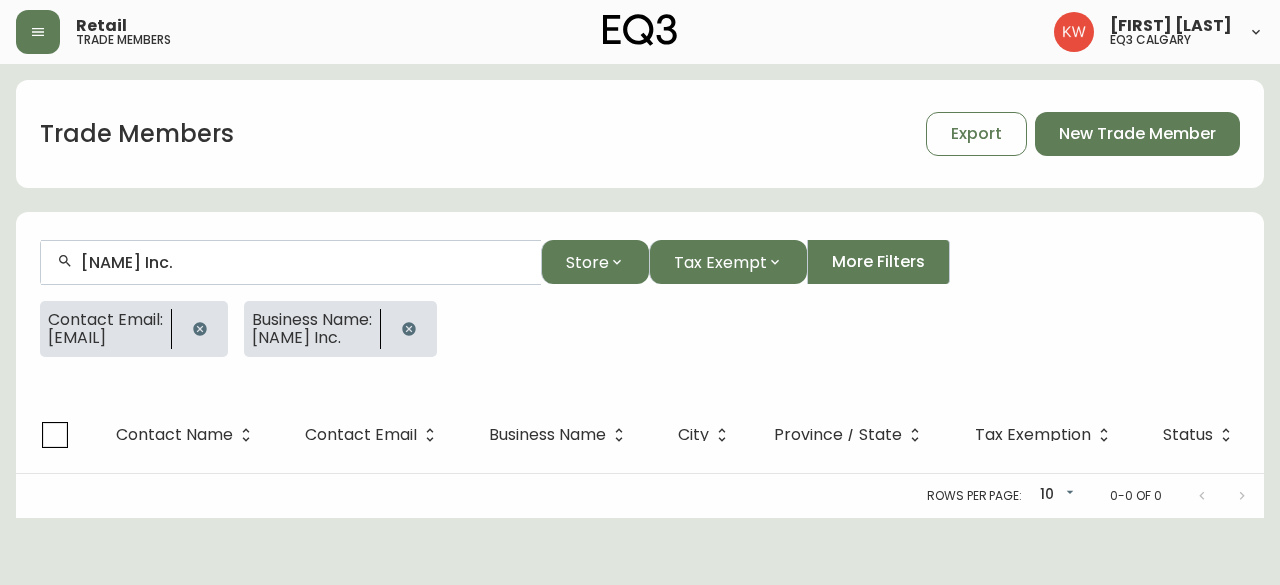 type on "[NAME] Inc." 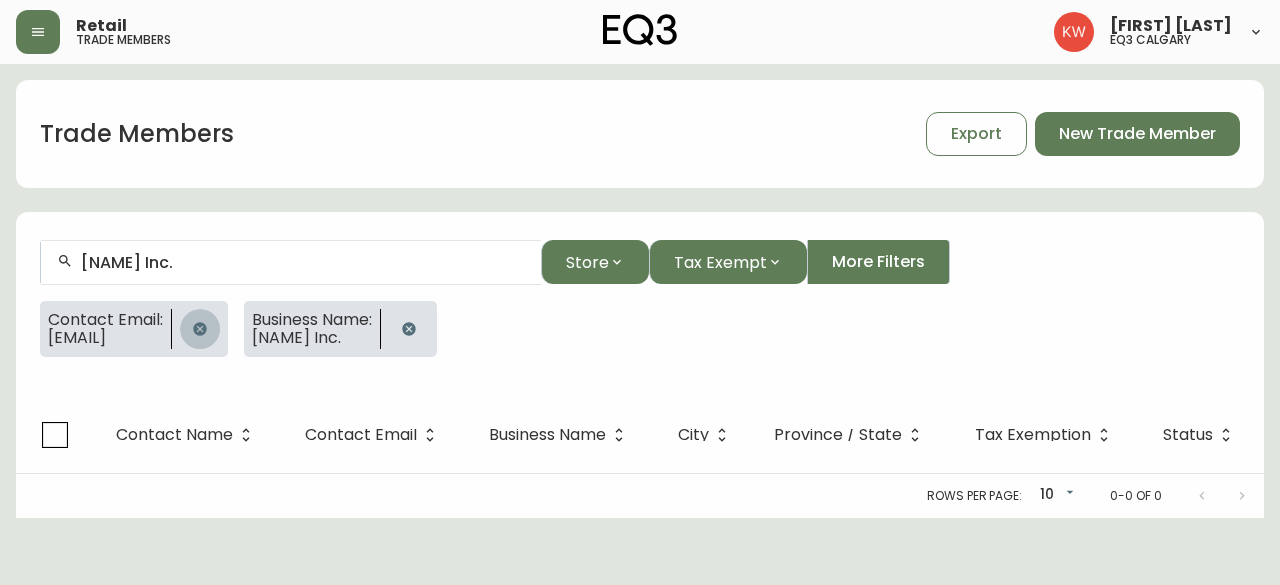 click 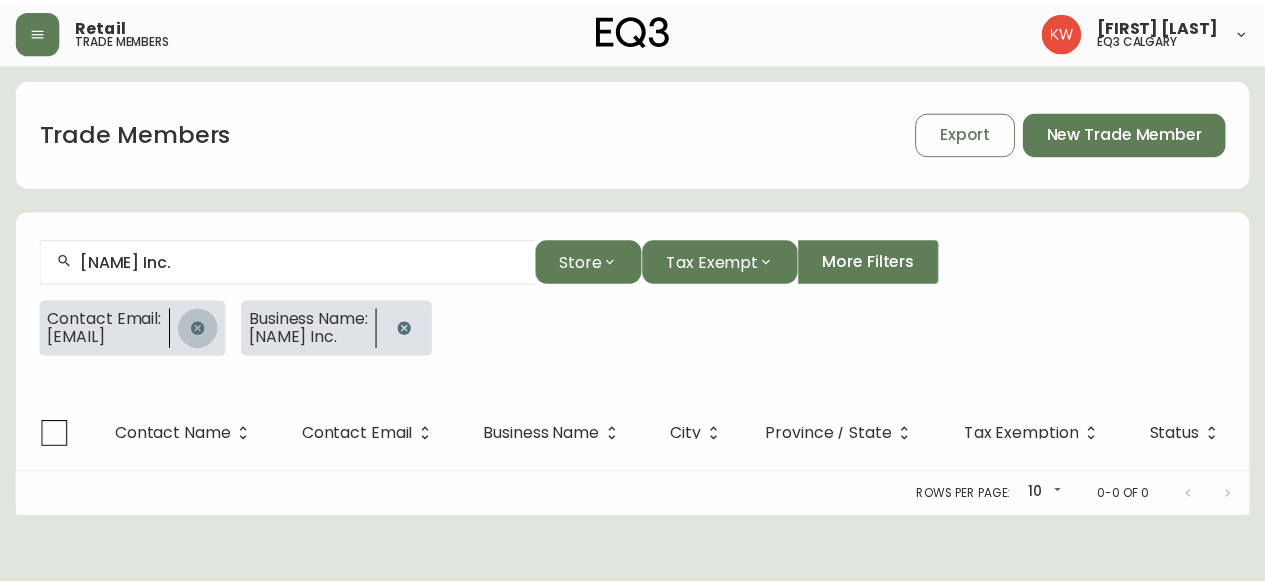 scroll, scrollTop: 0, scrollLeft: 0, axis: both 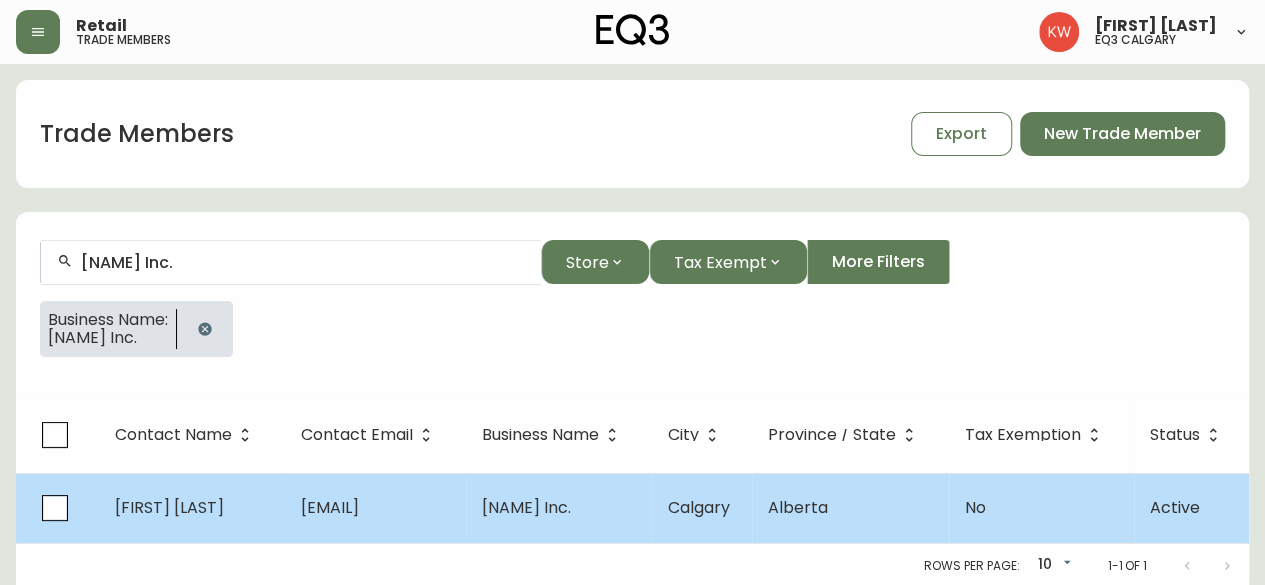 click on "[FIRST] [LAST]" at bounding box center (169, 507) 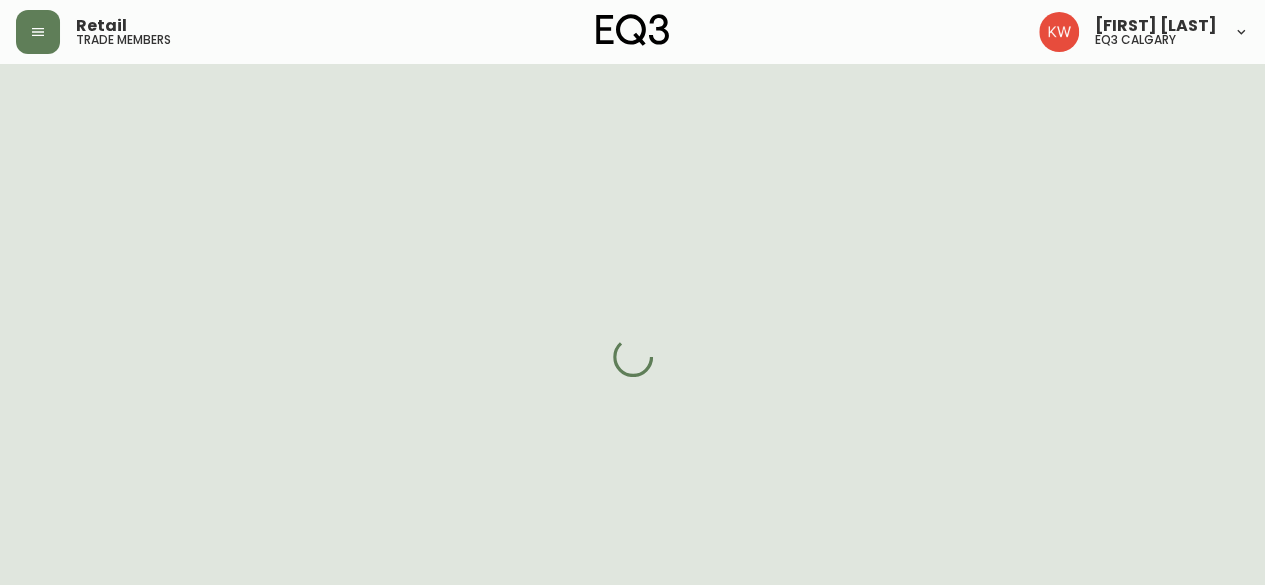 select on "[STATE]" 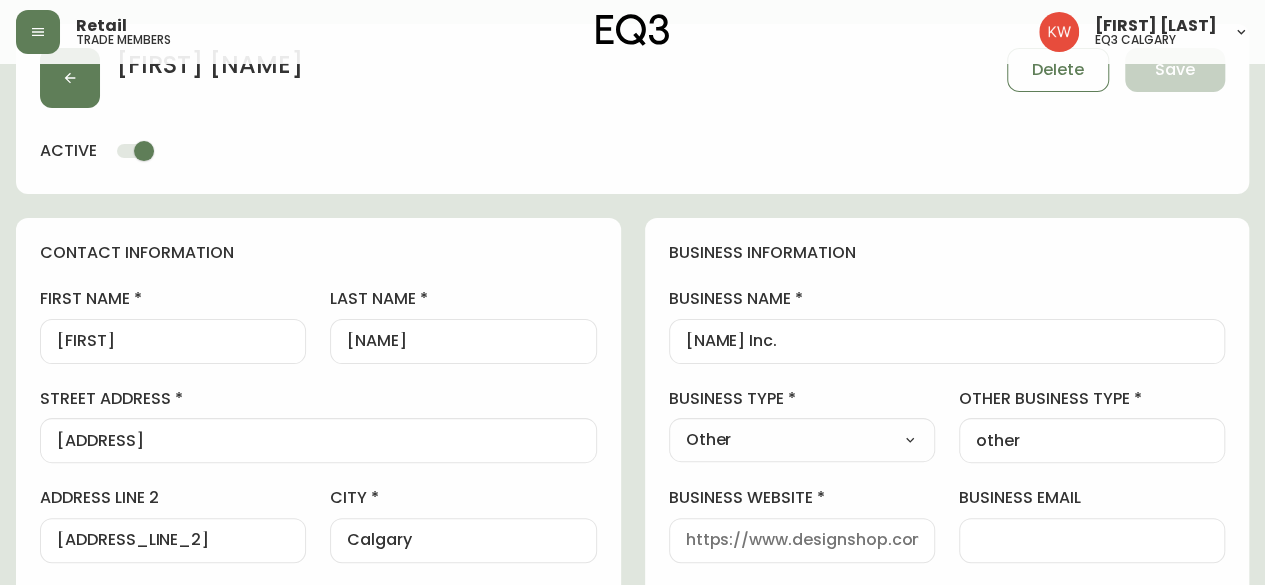 scroll, scrollTop: 200, scrollLeft: 0, axis: vertical 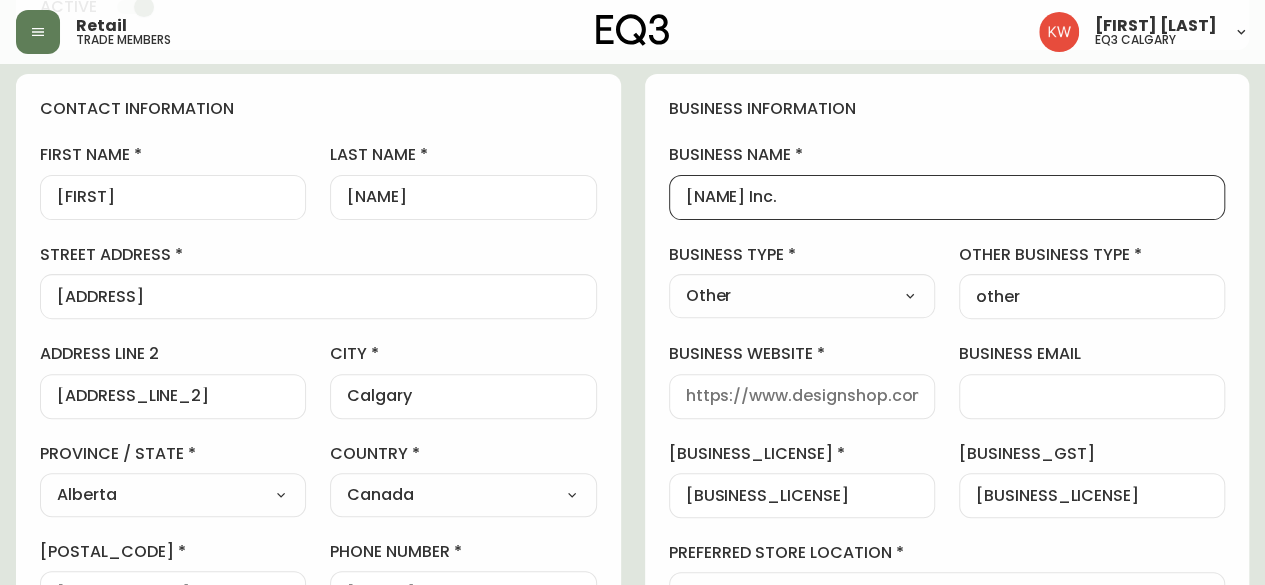 drag, startPoint x: 950, startPoint y: 181, endPoint x: 645, endPoint y: 197, distance: 305.41937 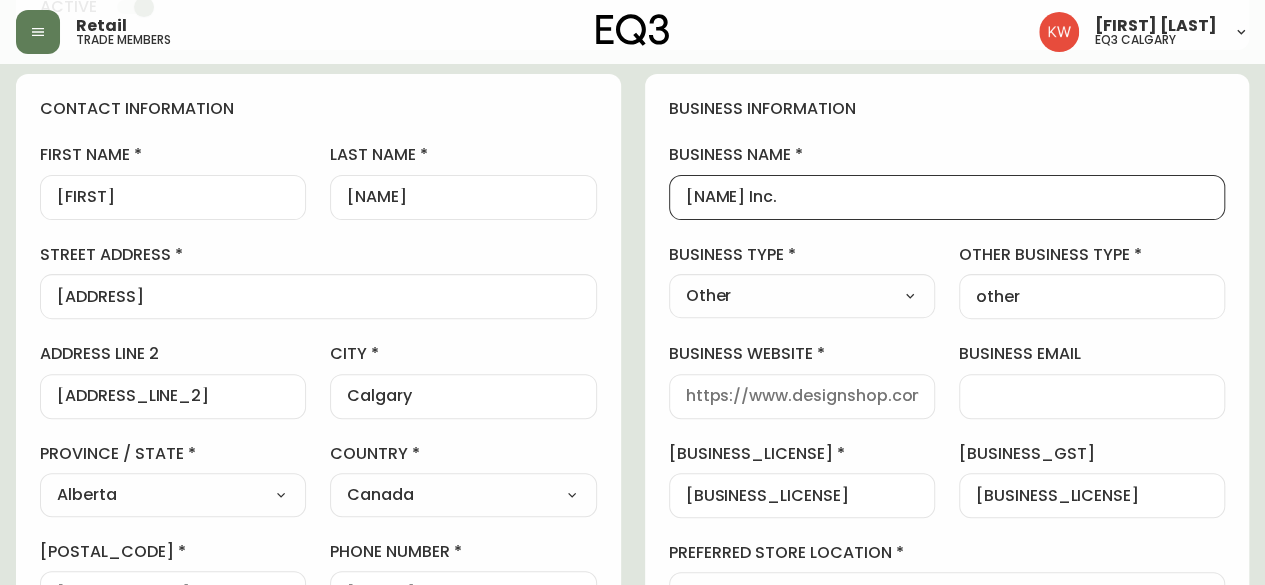 click on "business website" at bounding box center [802, 396] 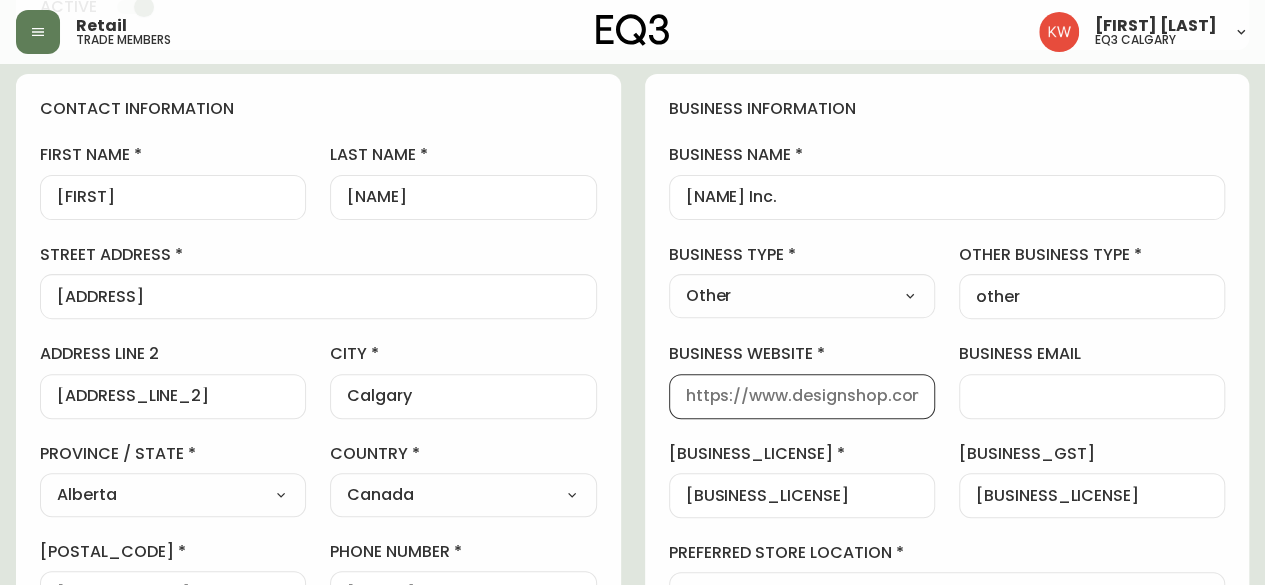 paste on "[URL]" 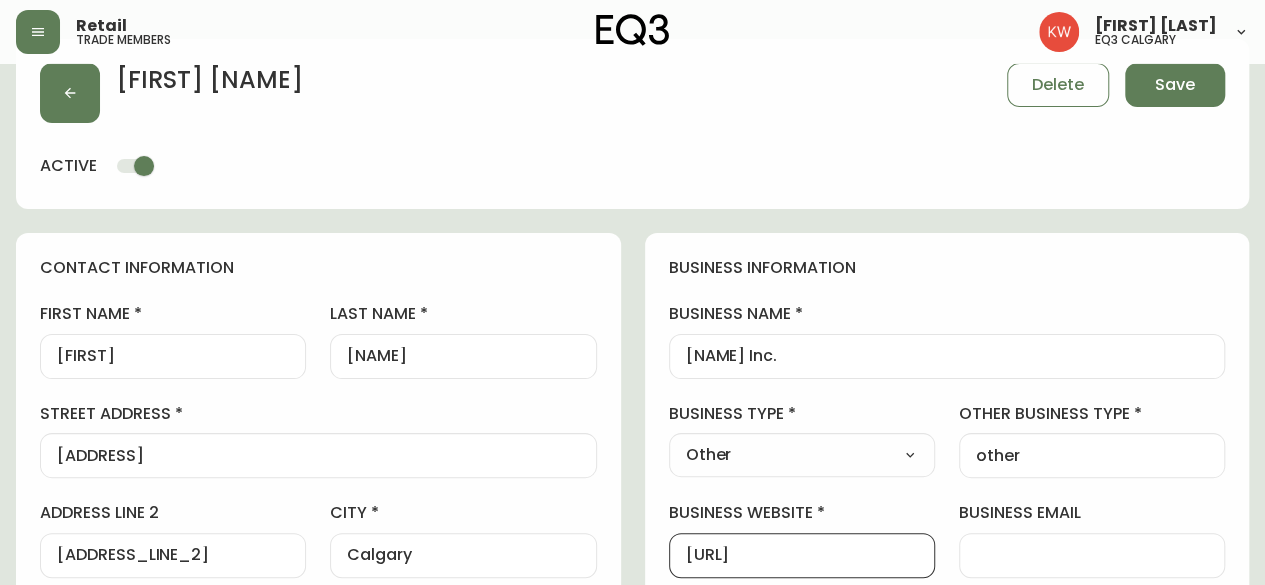 scroll, scrollTop: 0, scrollLeft: 0, axis: both 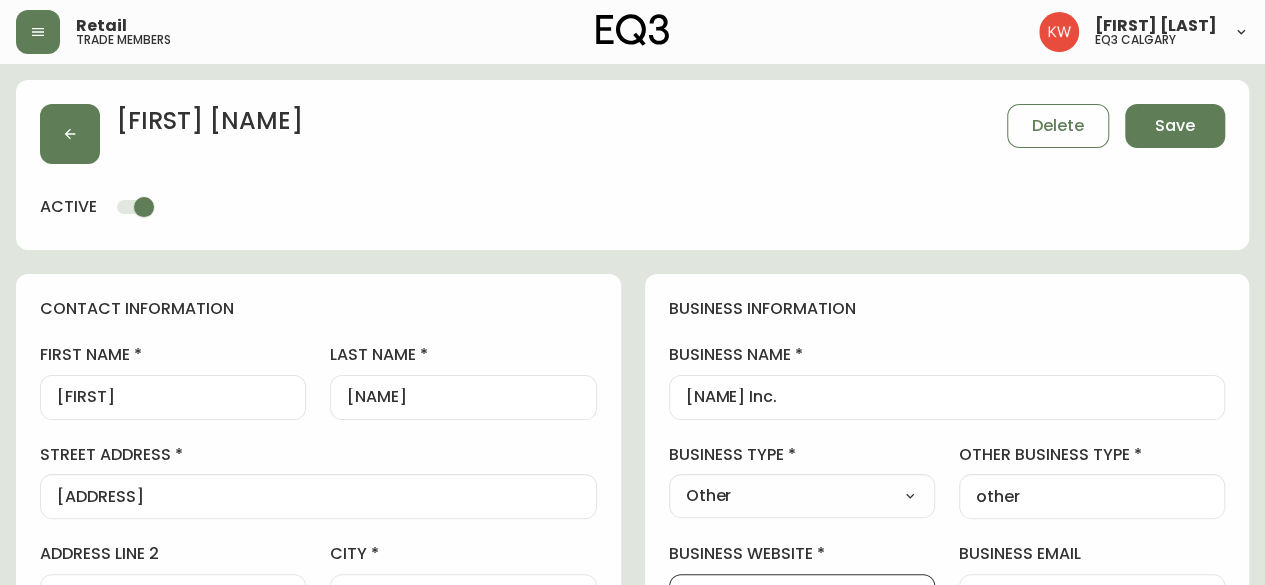 type on "[URL]" 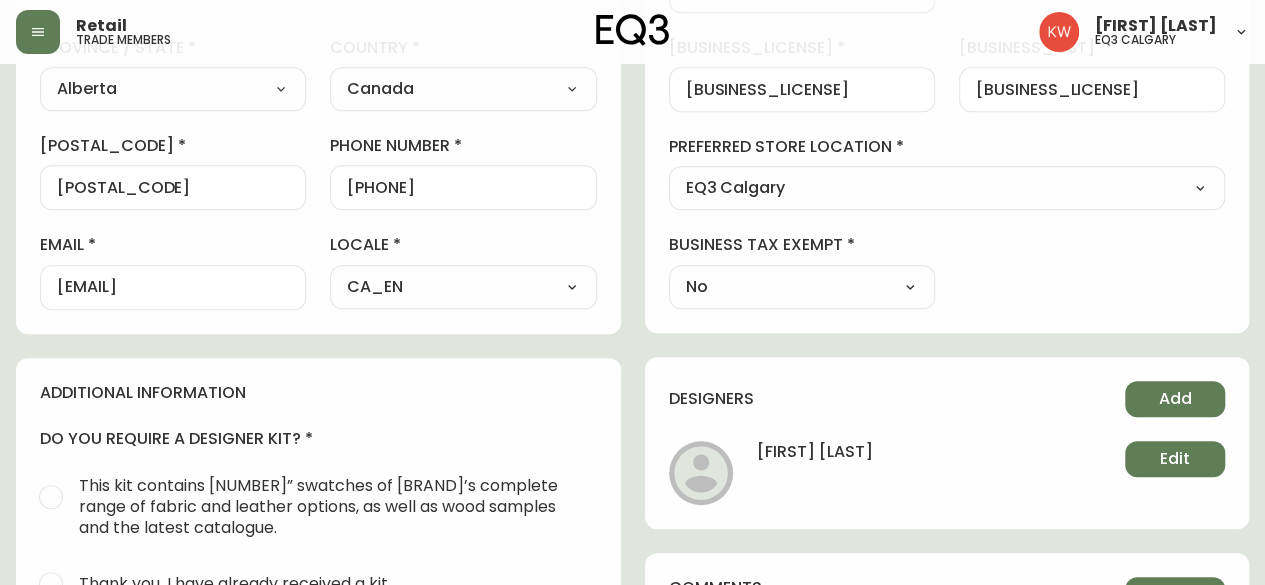 scroll, scrollTop: 700, scrollLeft: 0, axis: vertical 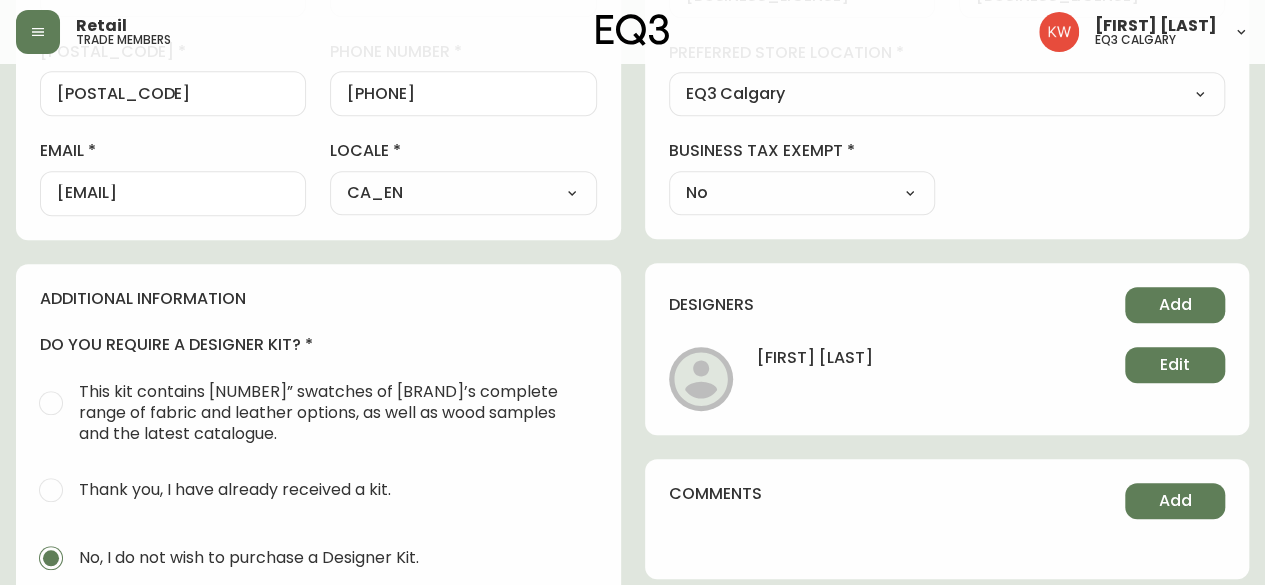 drag, startPoint x: 56, startPoint y: 193, endPoint x: 160, endPoint y: 188, distance: 104.120125 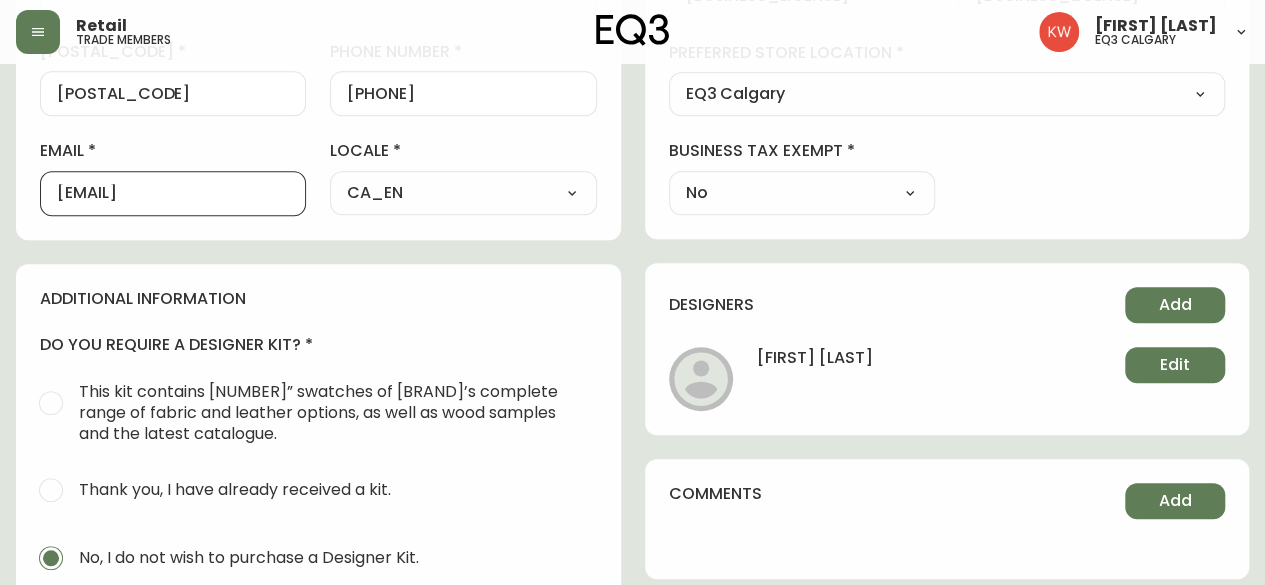scroll, scrollTop: 0, scrollLeft: 0, axis: both 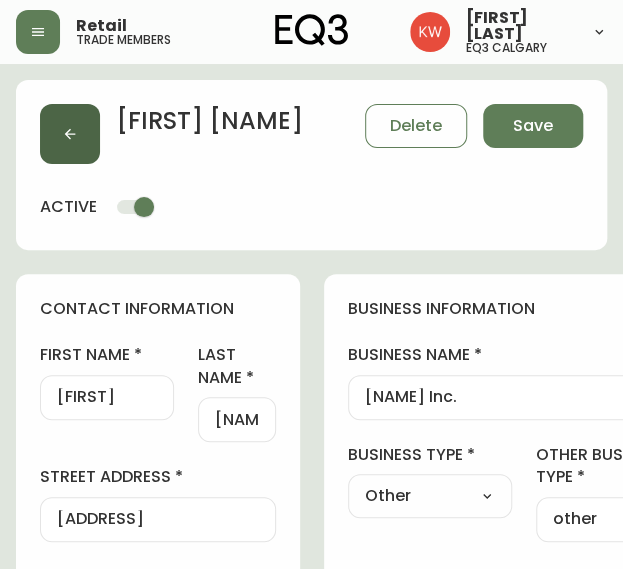 click at bounding box center [70, 134] 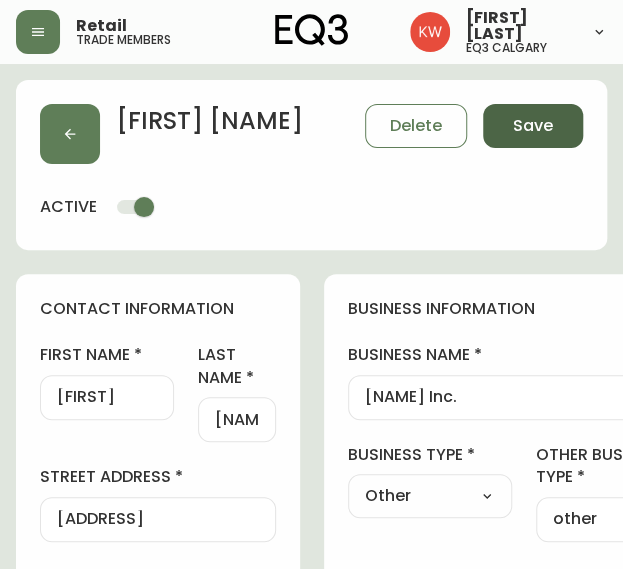 click on "Save" at bounding box center [533, 126] 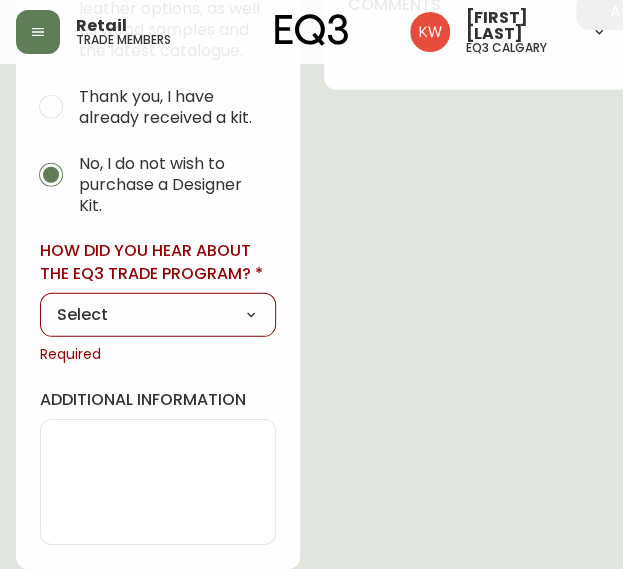 scroll, scrollTop: 1500, scrollLeft: 0, axis: vertical 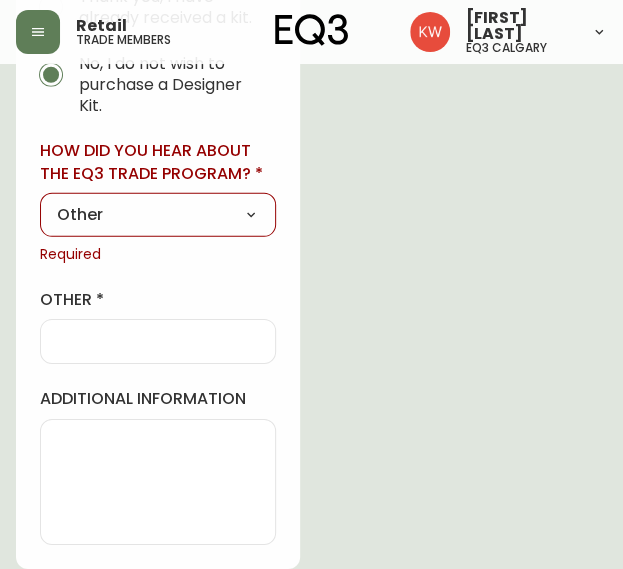 click at bounding box center [158, 341] 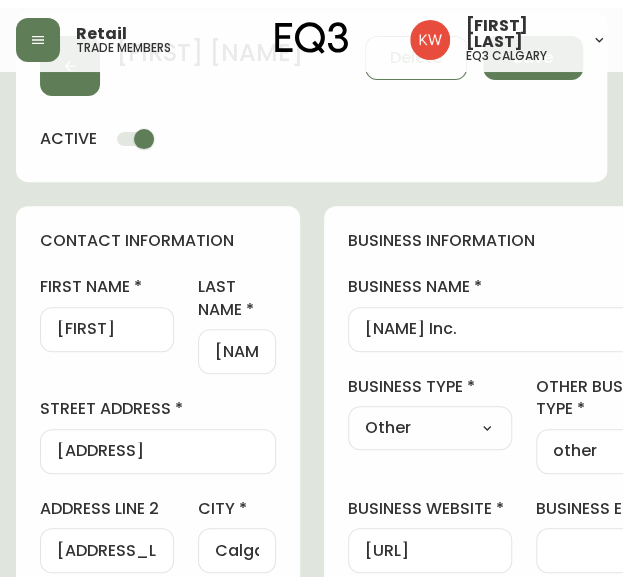 scroll, scrollTop: 0, scrollLeft: 0, axis: both 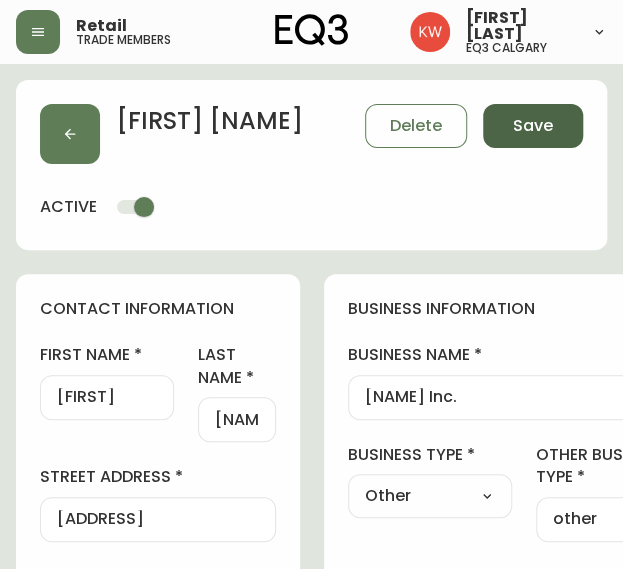 type on "." 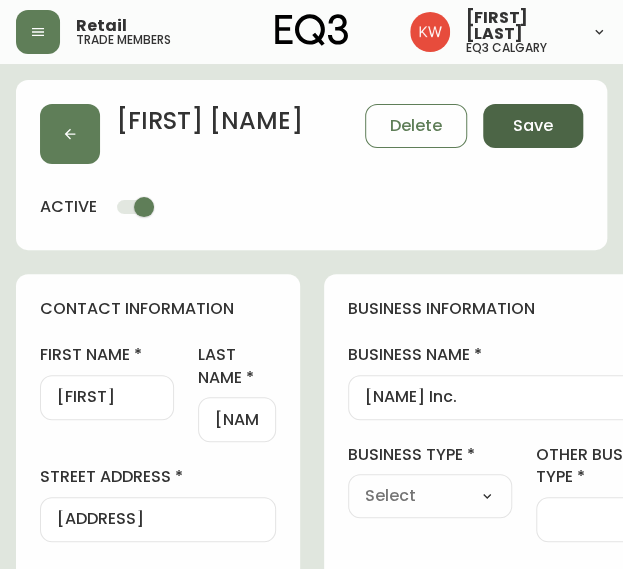 select 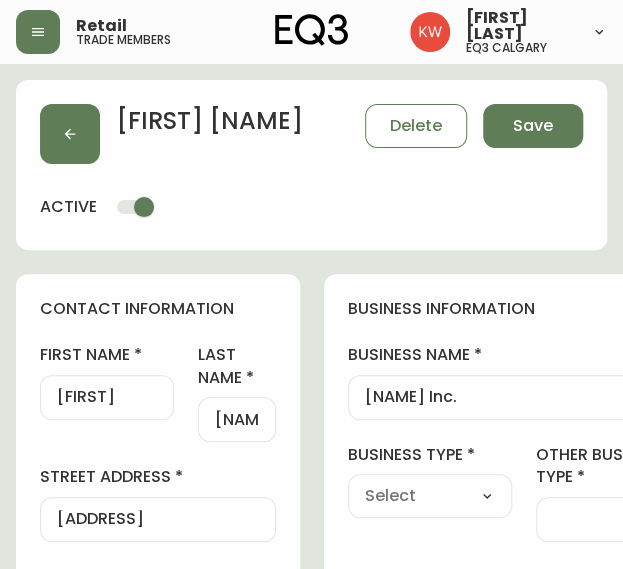 type on "Other" 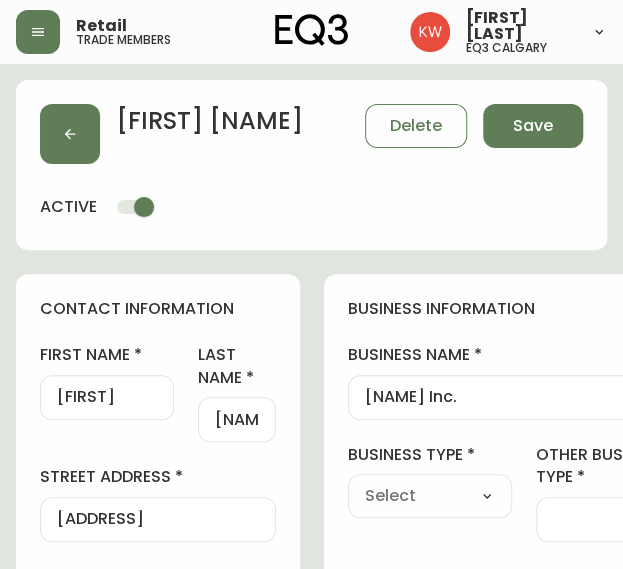 select on "Other" 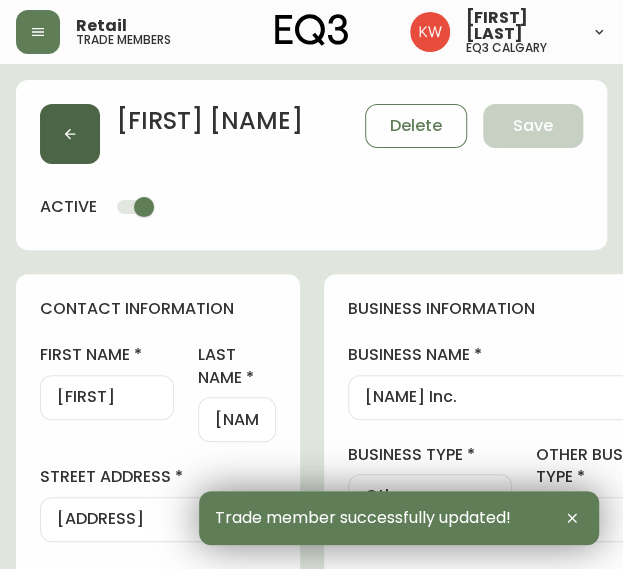 click at bounding box center (70, 134) 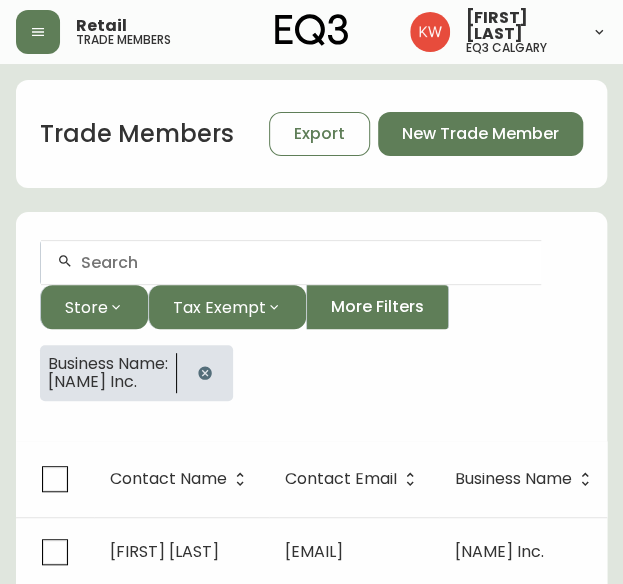 click at bounding box center [303, 262] 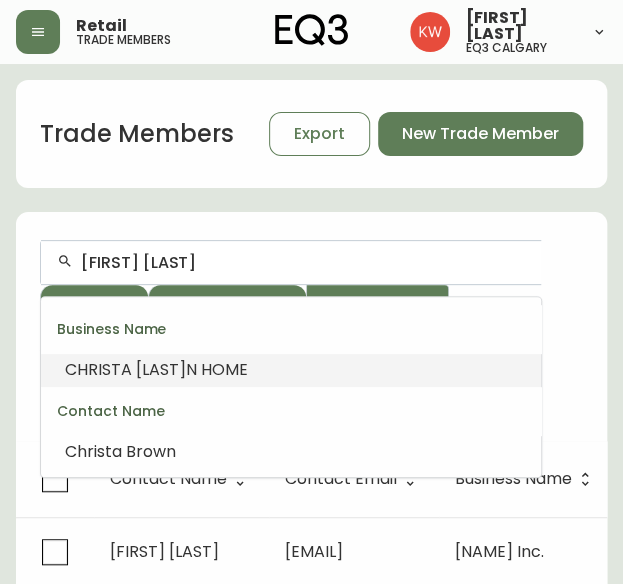 click on "[LAST]" at bounding box center [161, 369] 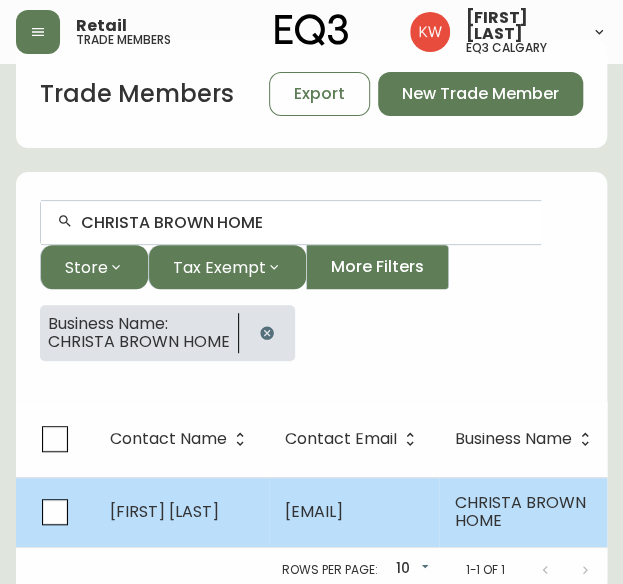 scroll, scrollTop: 62, scrollLeft: 0, axis: vertical 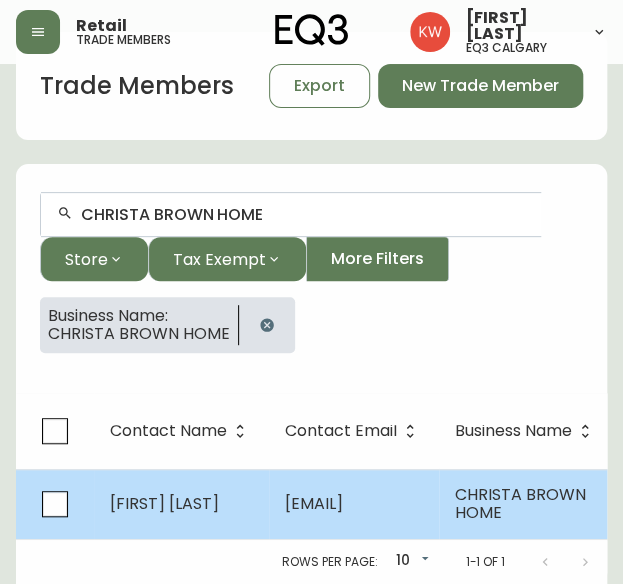 type on "CHRISTA BROWN HOME" 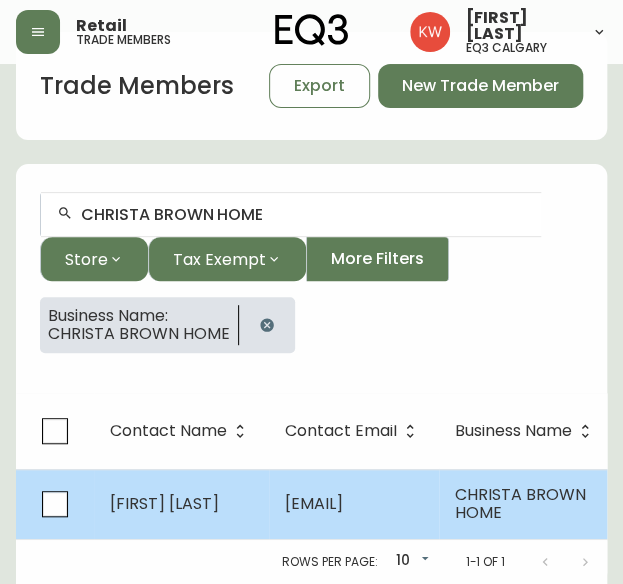 click on "[FIRST] [LAST]" at bounding box center [164, 503] 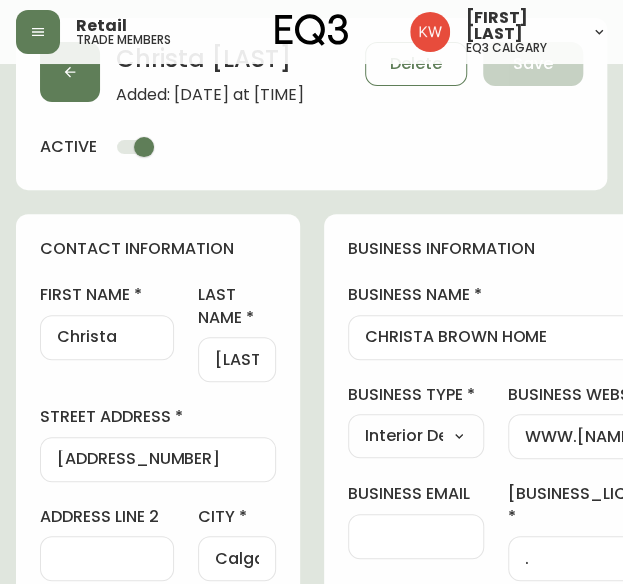 type on "EQ3 Calgary" 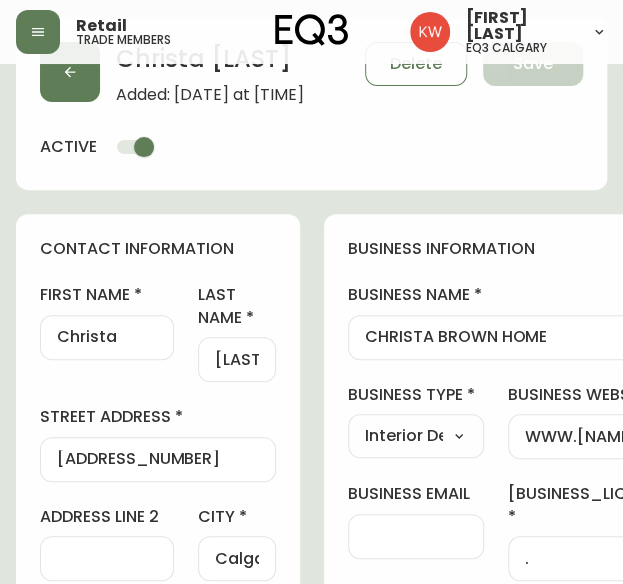 select on "[ID]" 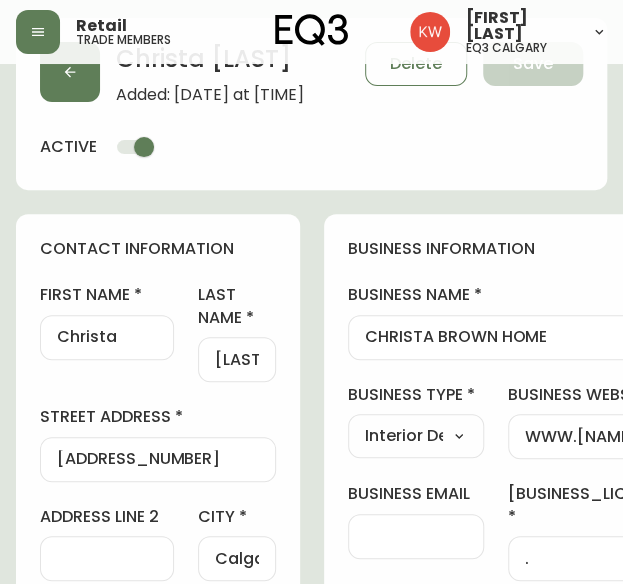 scroll, scrollTop: 362, scrollLeft: 0, axis: vertical 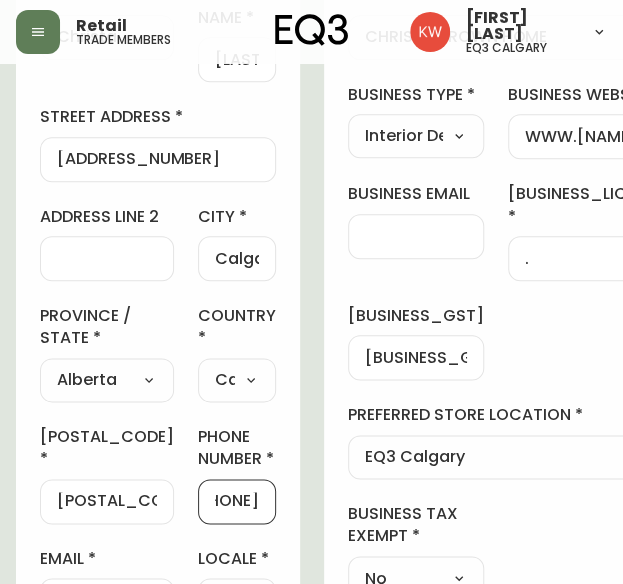drag, startPoint x: 199, startPoint y: 500, endPoint x: 285, endPoint y: 509, distance: 86.46965 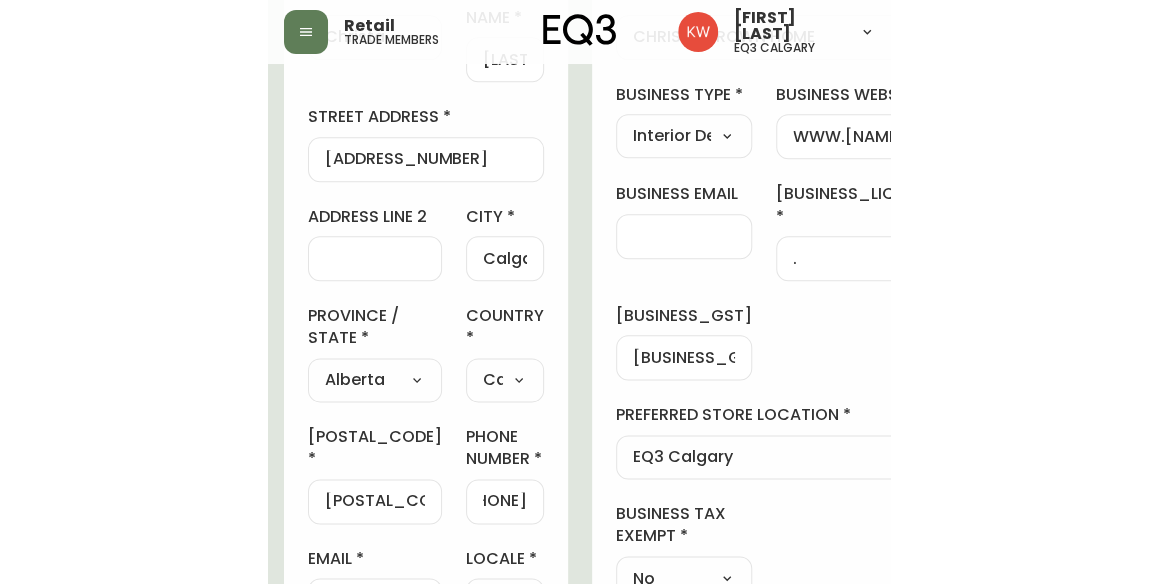 scroll, scrollTop: 0, scrollLeft: 0, axis: both 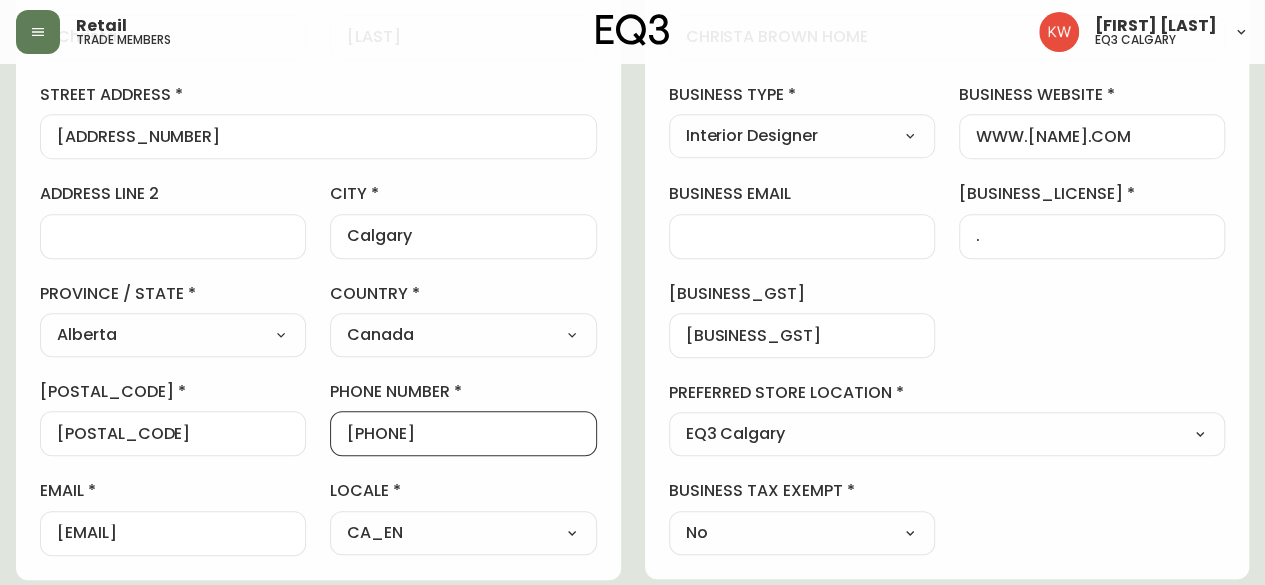 click on "[PHONE]" at bounding box center [463, 433] 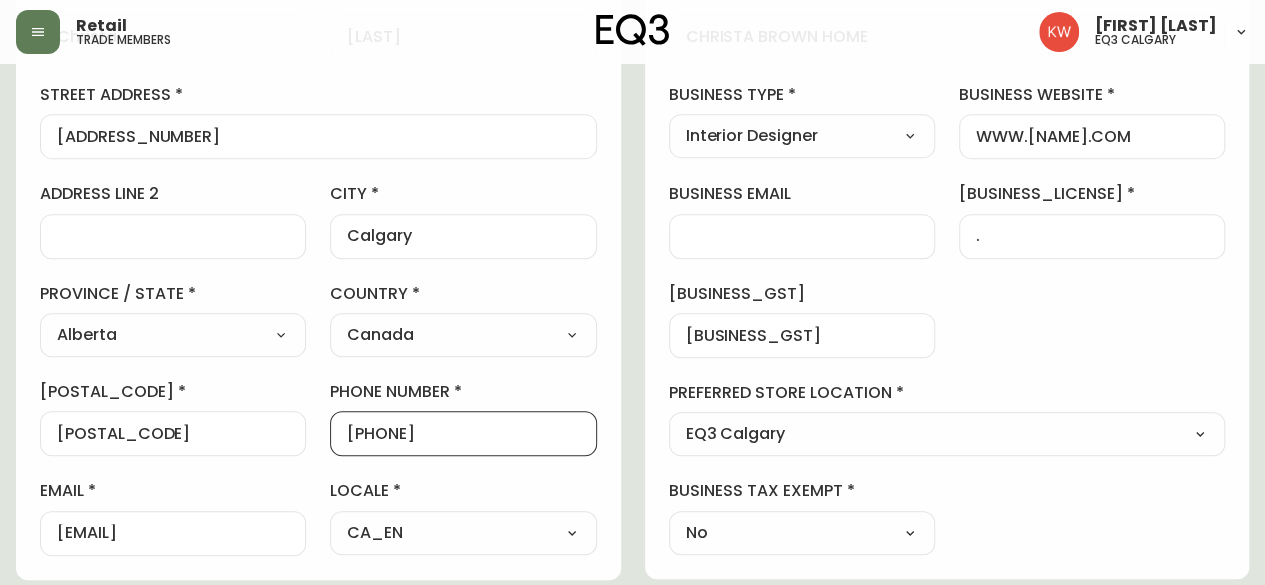 drag, startPoint x: 422, startPoint y: 426, endPoint x: 461, endPoint y: 429, distance: 39.115215 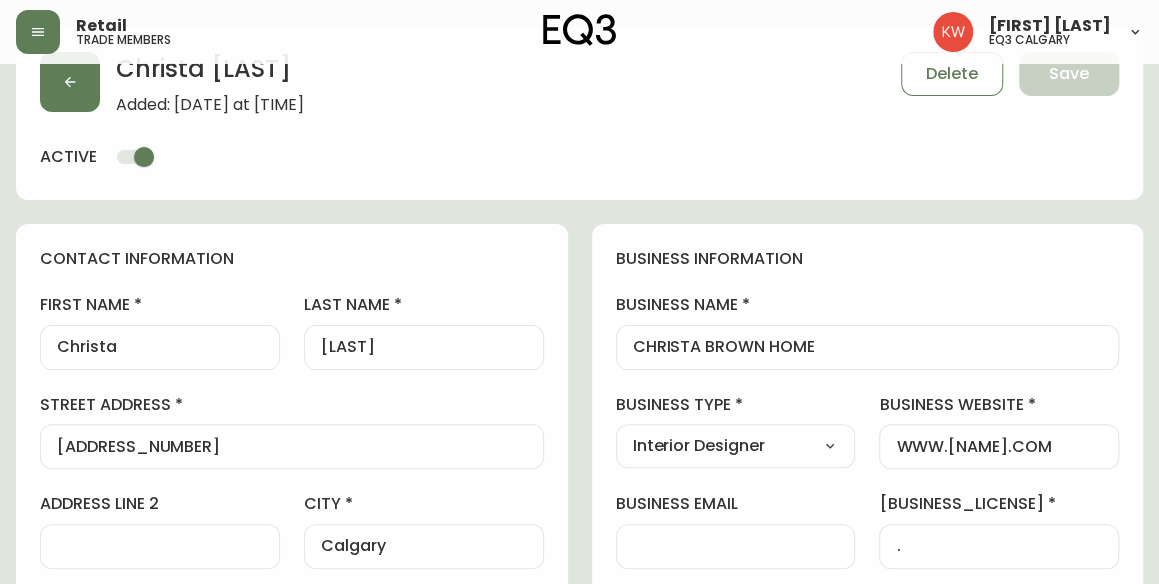 scroll, scrollTop: 0, scrollLeft: 0, axis: both 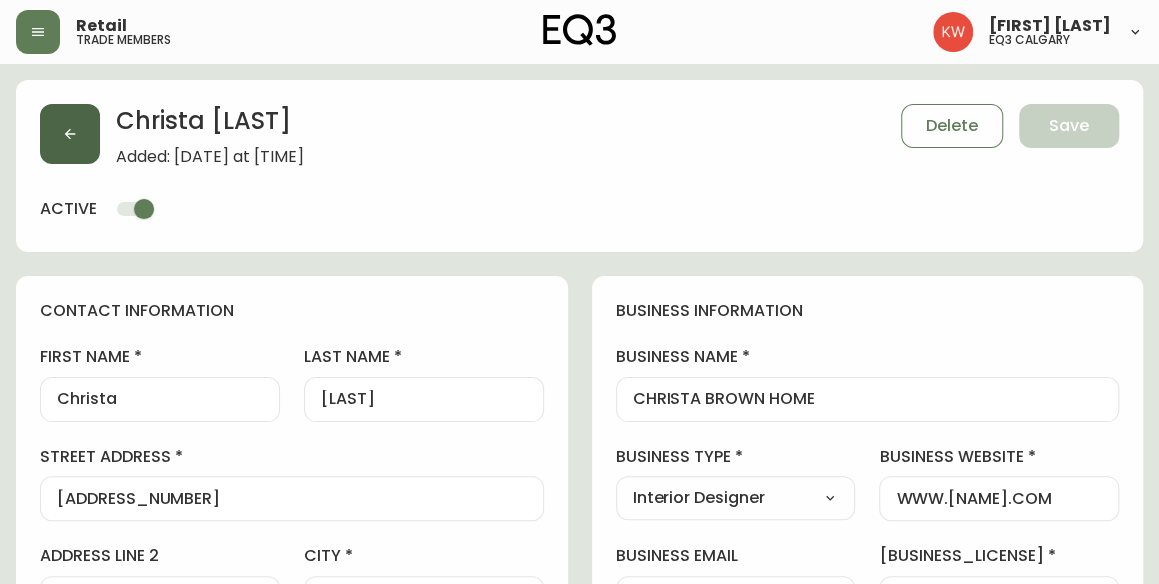click at bounding box center (70, 134) 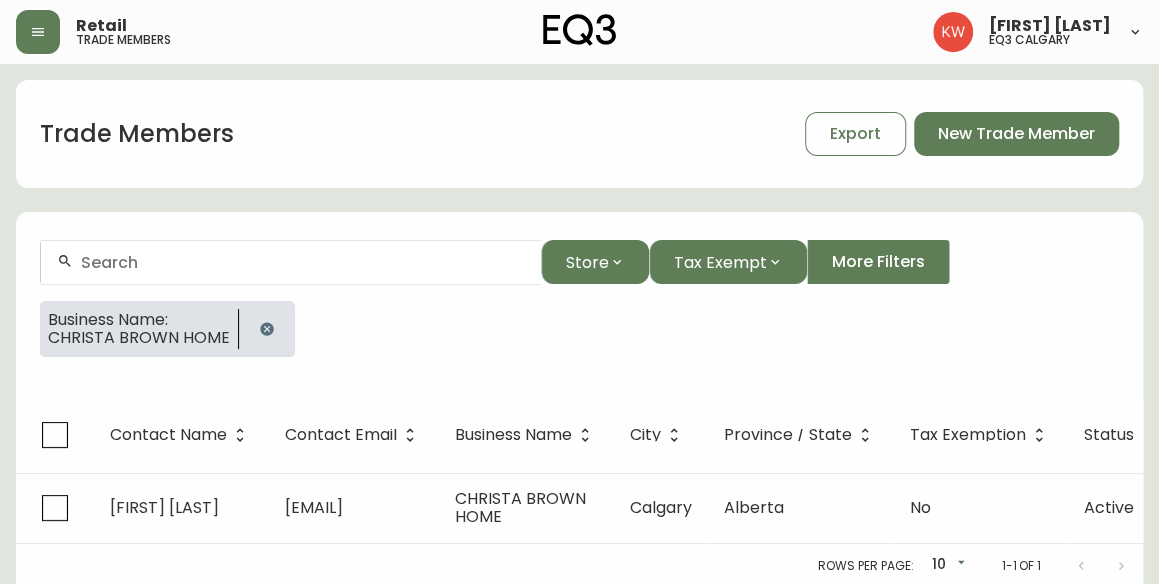 click 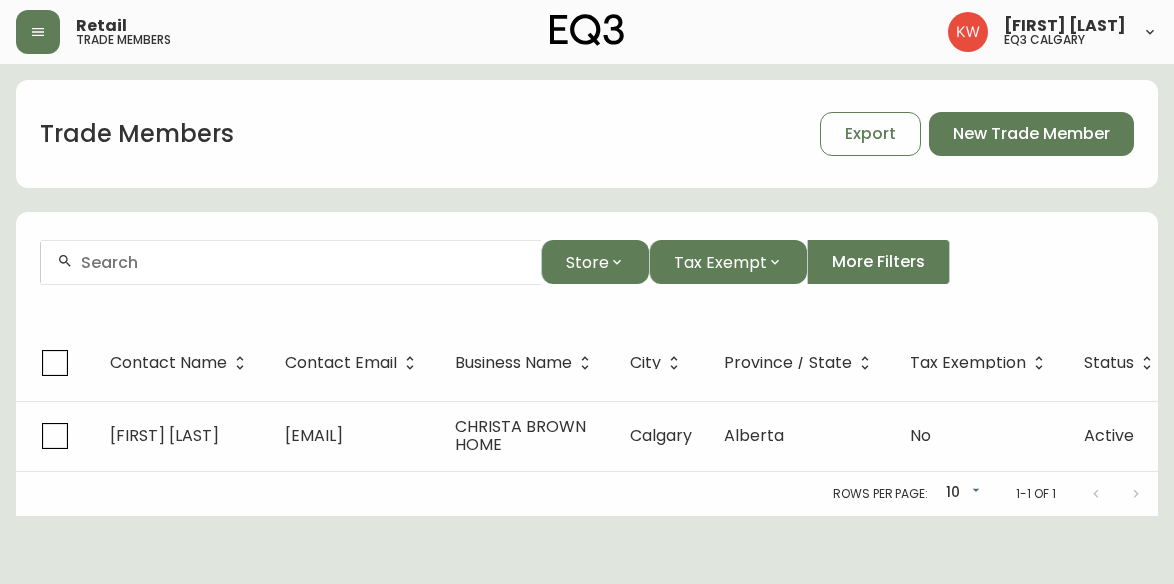 click at bounding box center (303, 262) 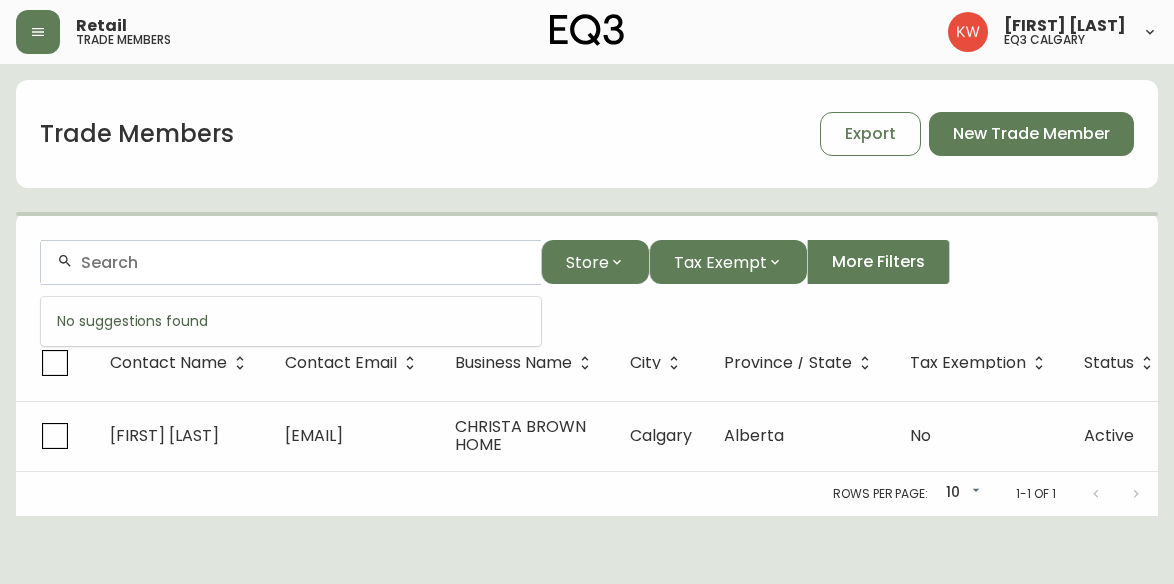 paste on "mailto:[EMAIL]" 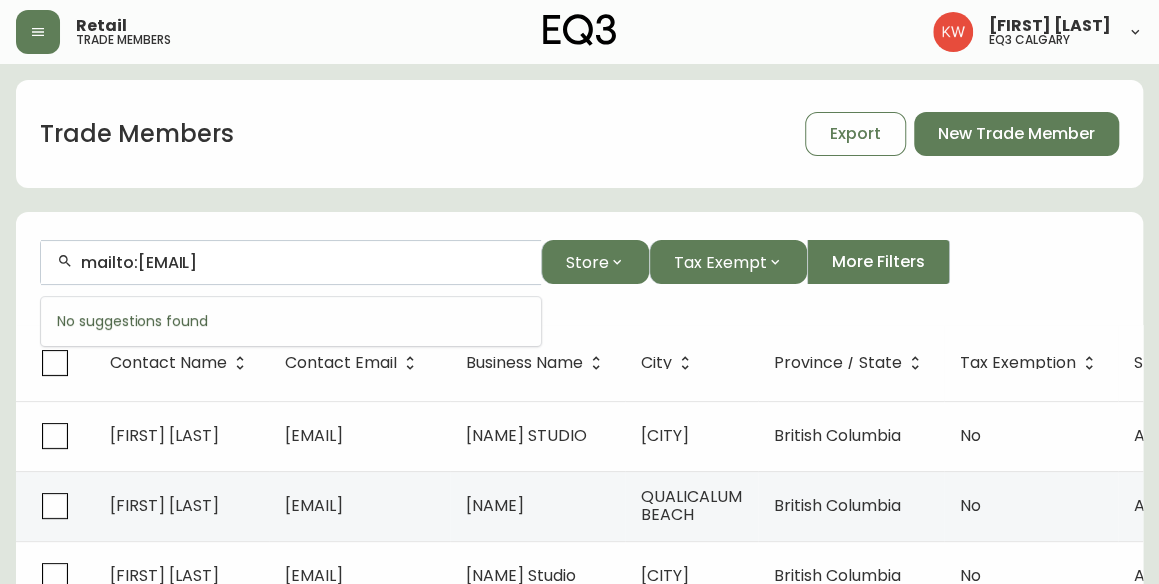 click on "mailto:[EMAIL]" at bounding box center [303, 262] 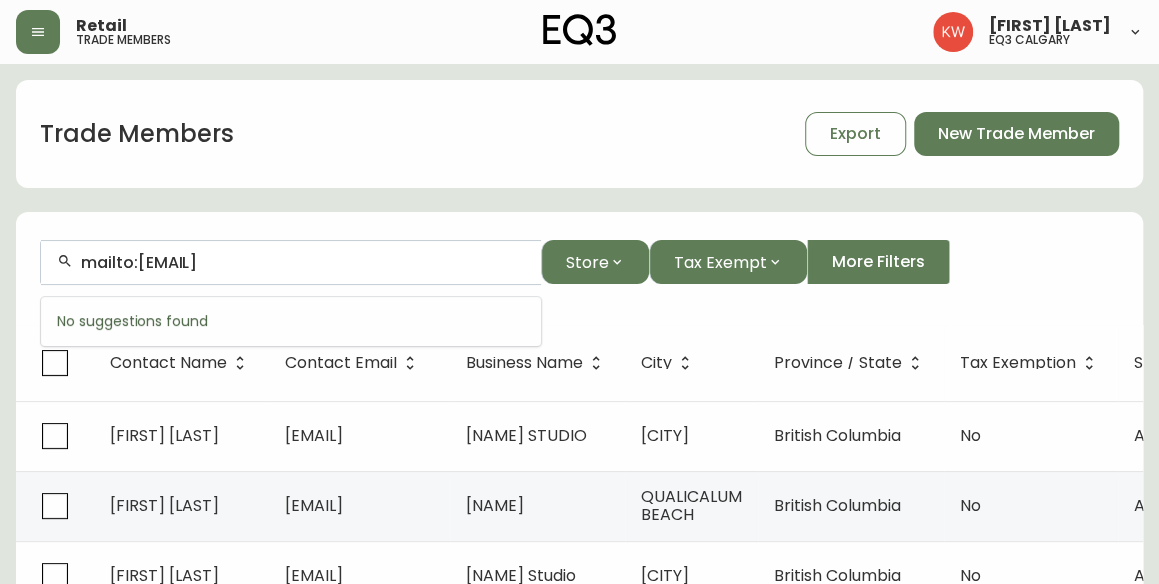 drag, startPoint x: 137, startPoint y: 261, endPoint x: 54, endPoint y: 256, distance: 83.15047 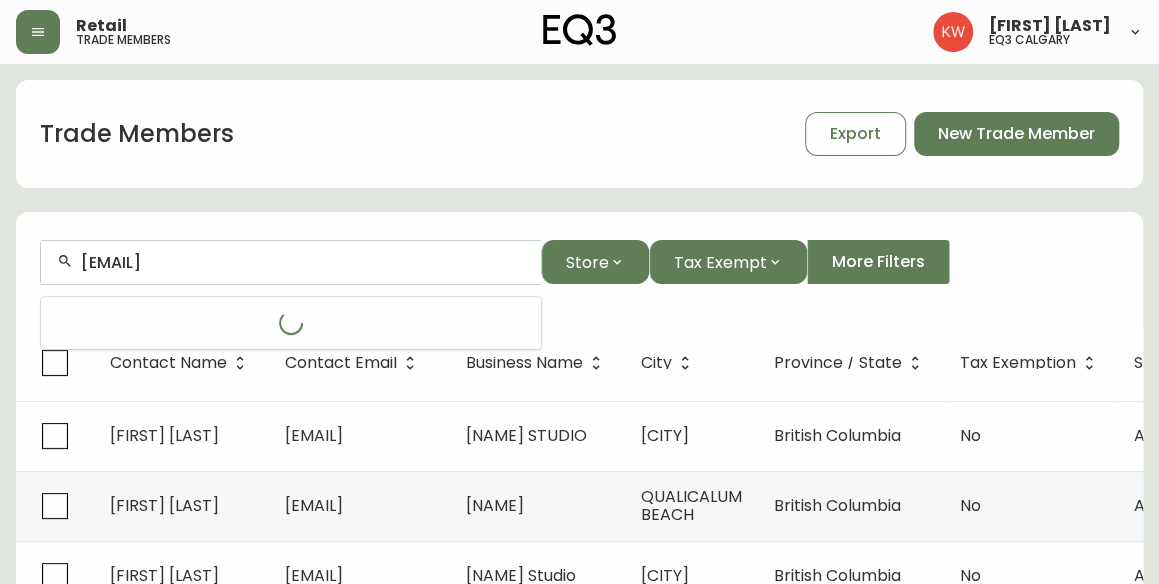 type on "[EMAIL]" 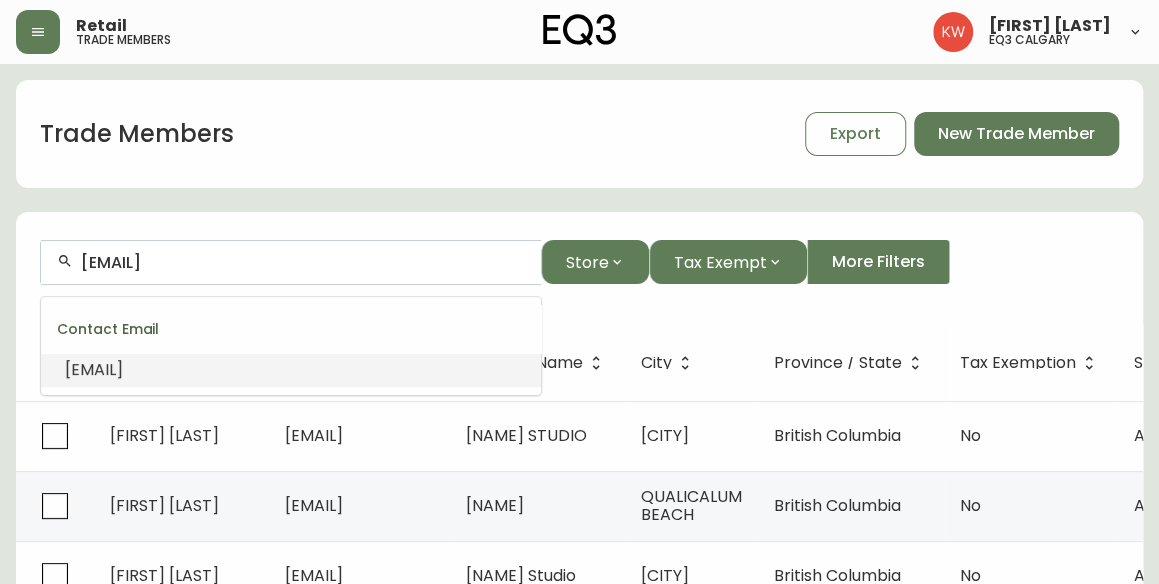 click on "[EMAIL]" at bounding box center (94, 369) 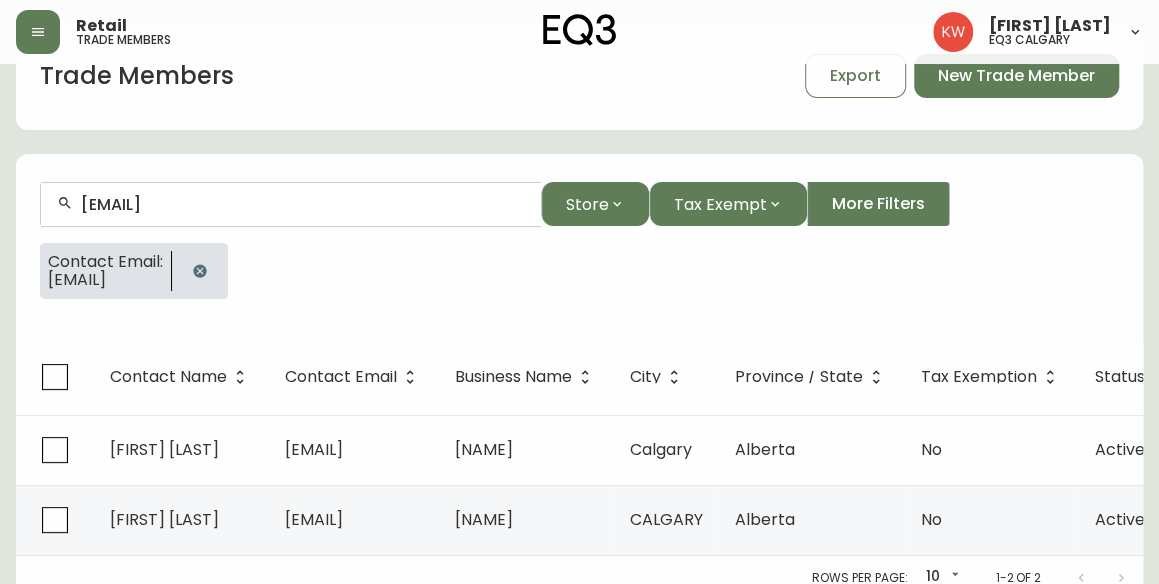 scroll, scrollTop: 88, scrollLeft: 0, axis: vertical 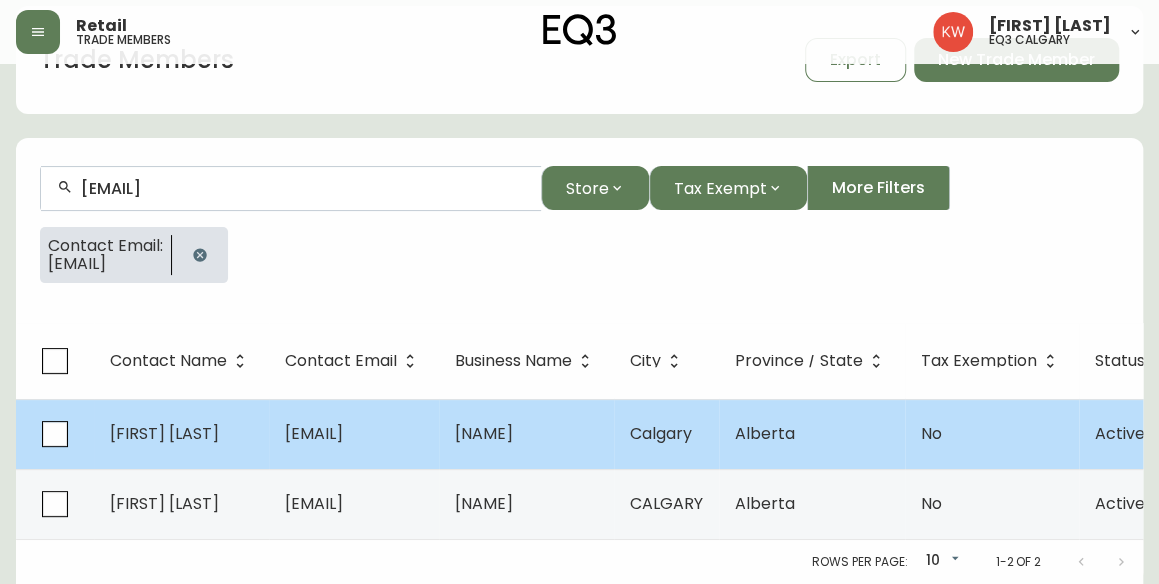 click on "[FIRST] [LAST]" at bounding box center [164, 433] 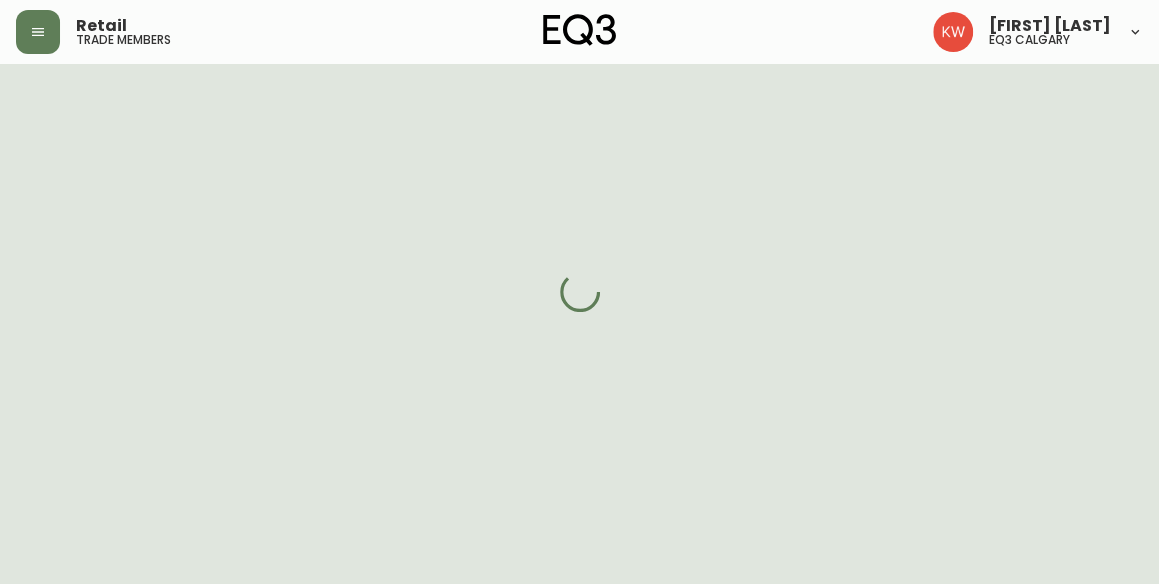 select on "[STATE]" 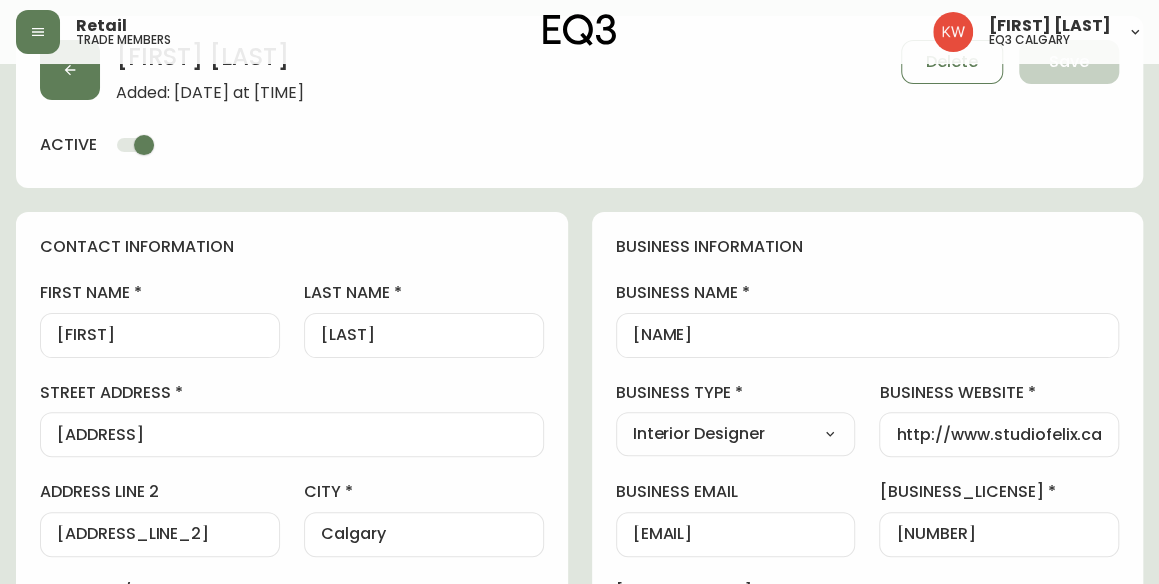 type on "EQ3 Calgary" 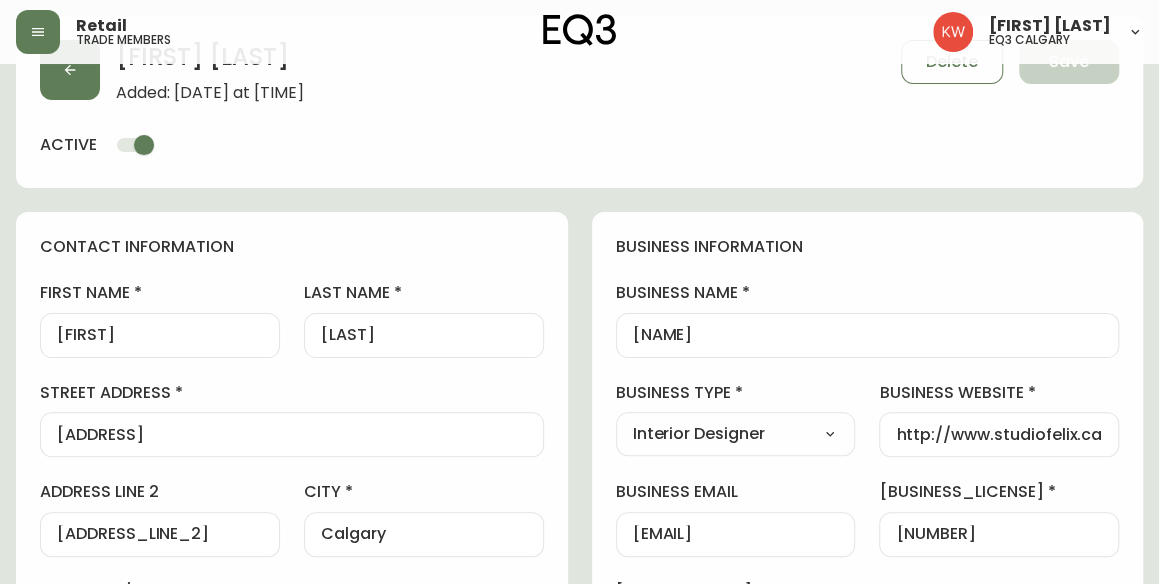 scroll, scrollTop: 88, scrollLeft: 0, axis: vertical 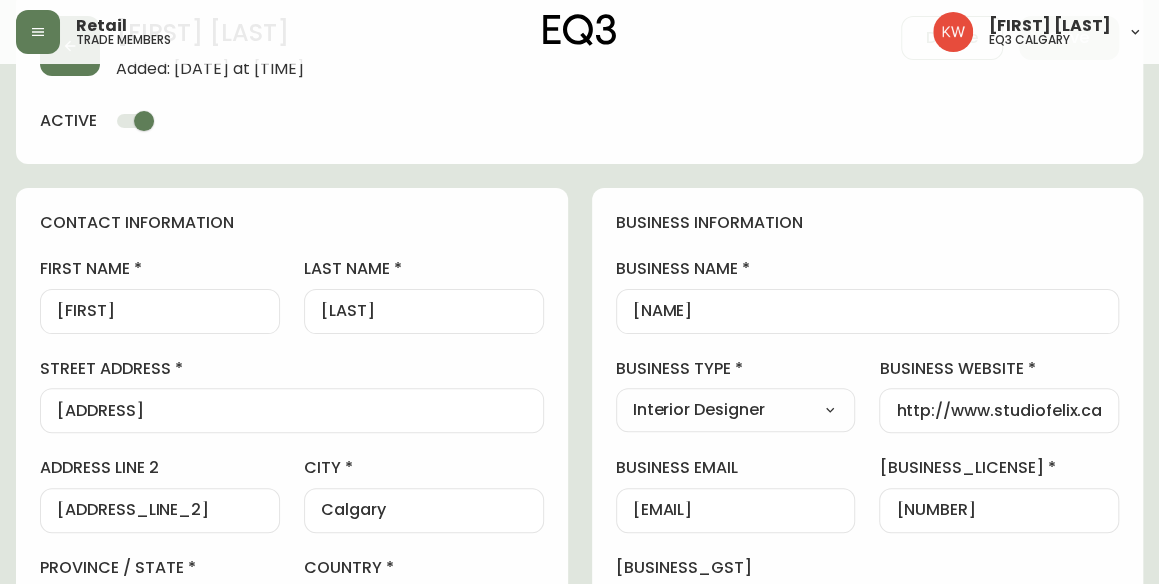 select on "[ID]" 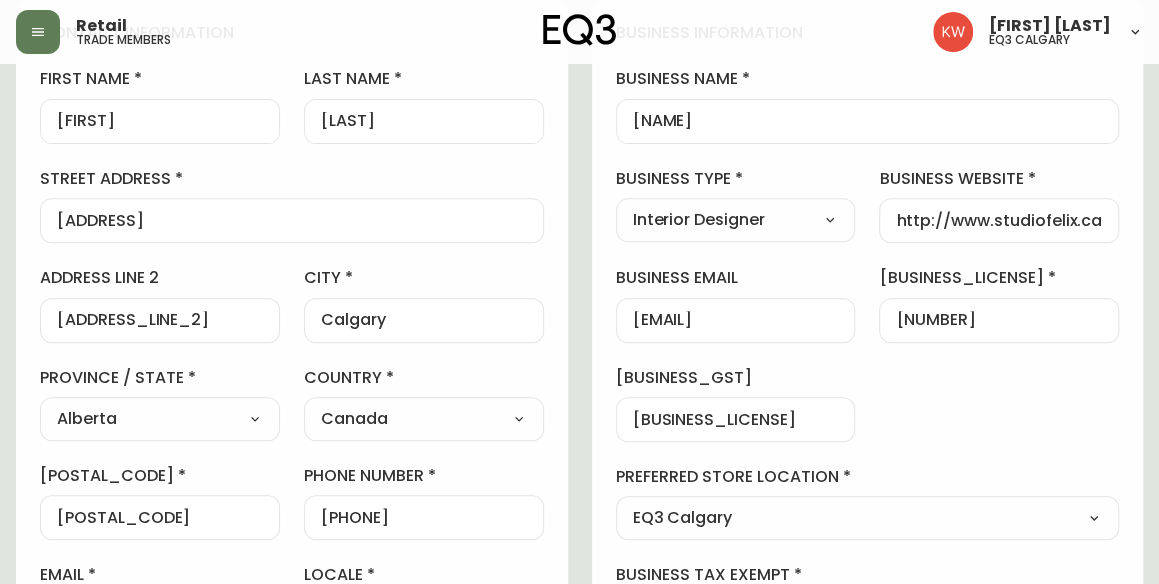 scroll, scrollTop: 0, scrollLeft: 0, axis: both 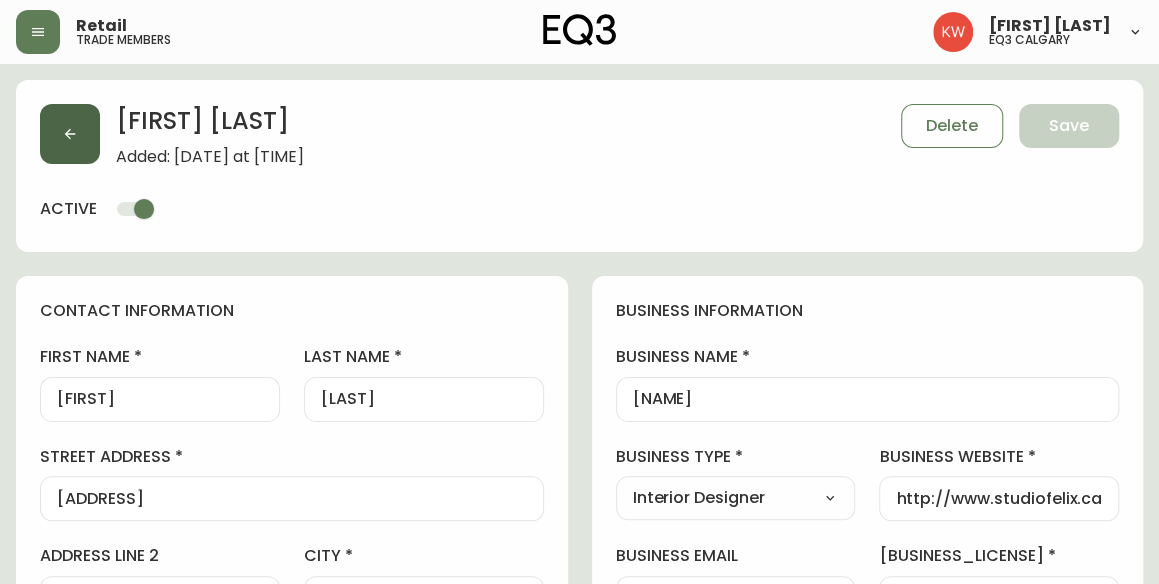 click 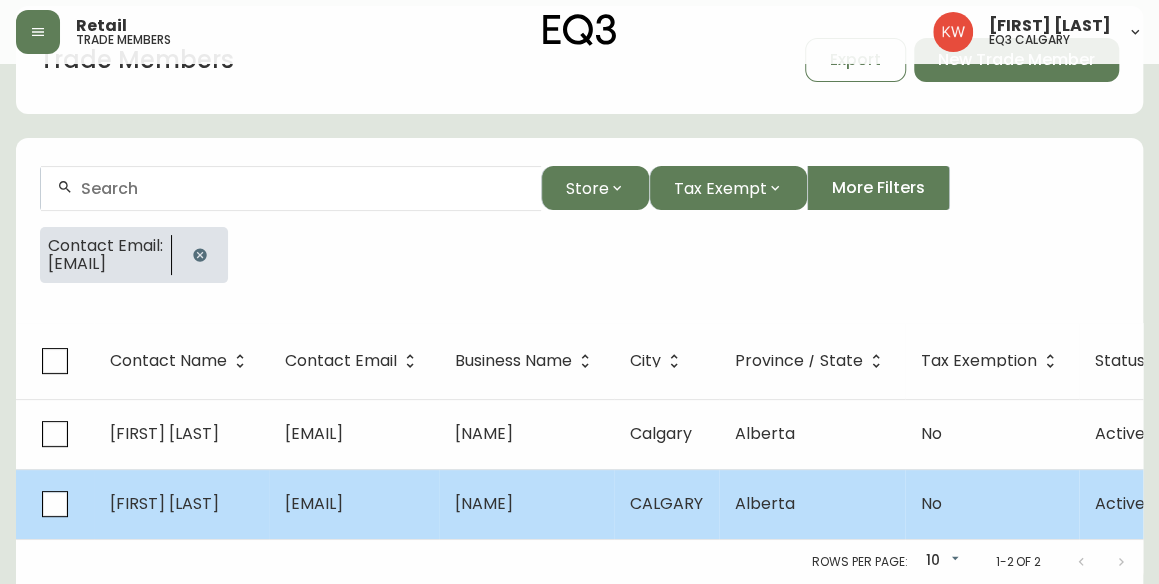 click on "[FIRST] [LAST]" at bounding box center [181, 504] 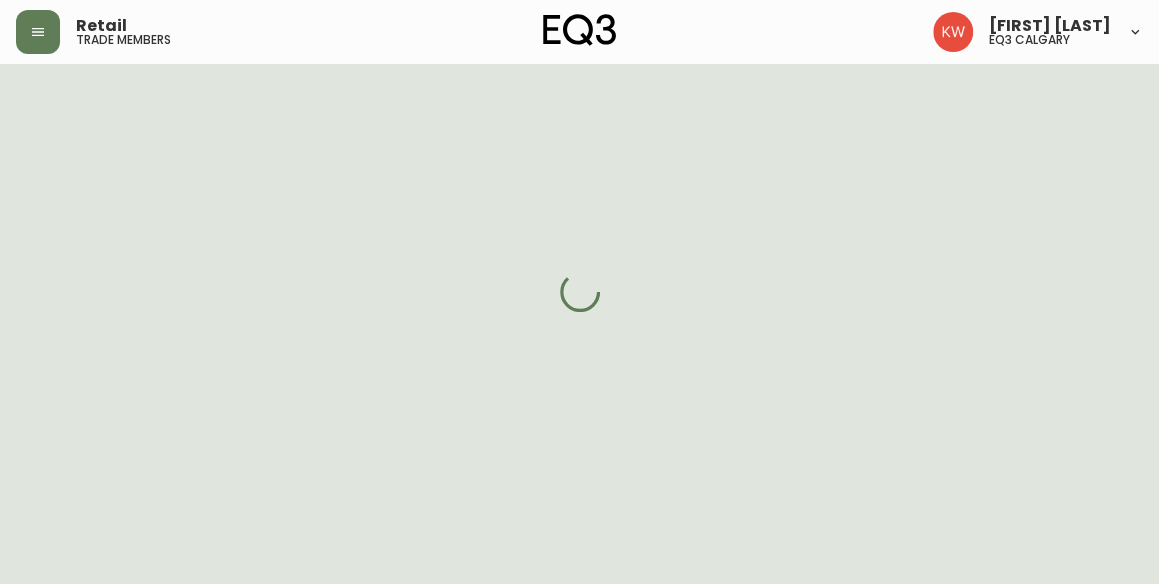 scroll, scrollTop: 88, scrollLeft: 0, axis: vertical 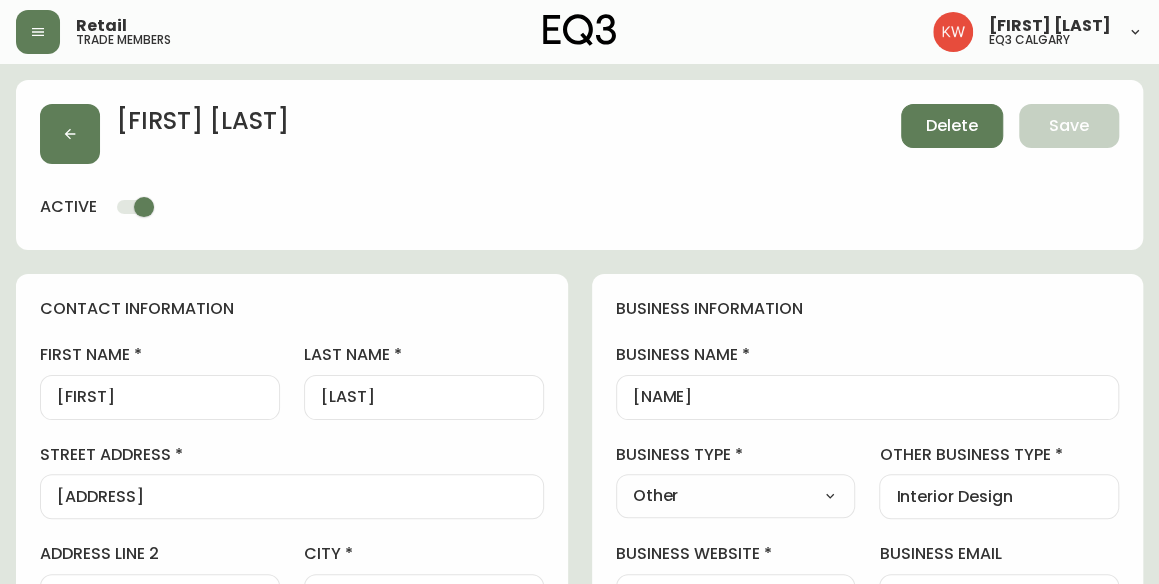 click on "Delete" at bounding box center (952, 126) 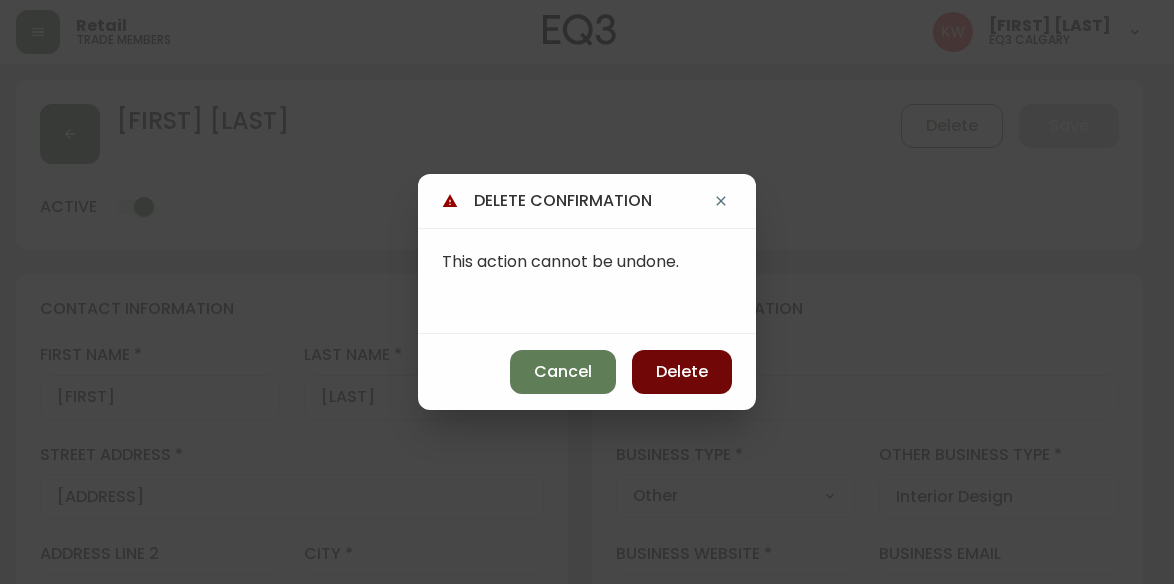 click on "Delete" at bounding box center (682, 372) 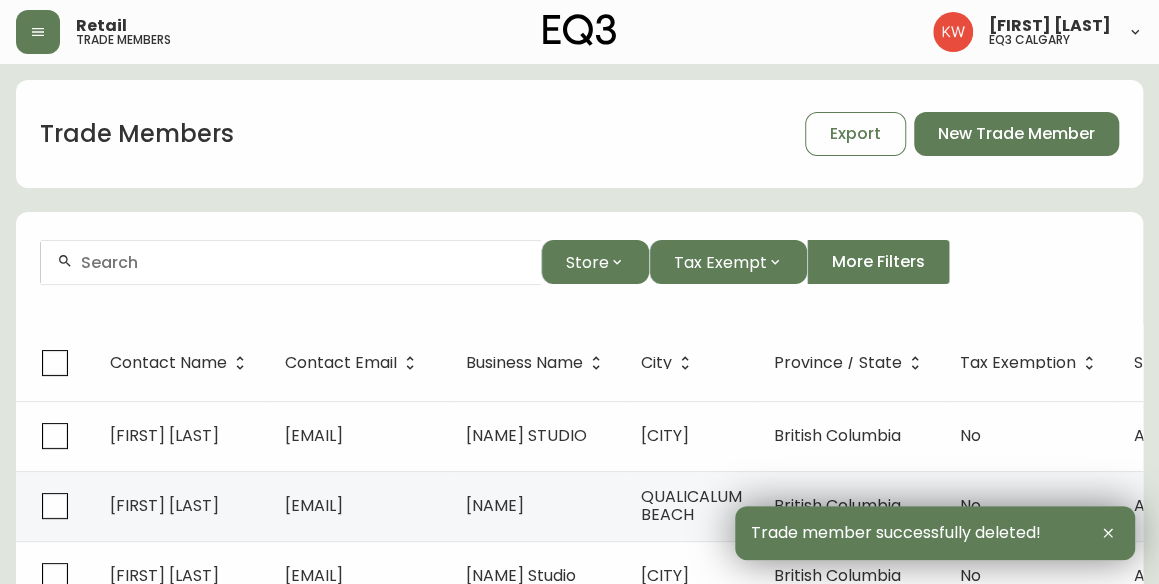 click at bounding box center (303, 262) 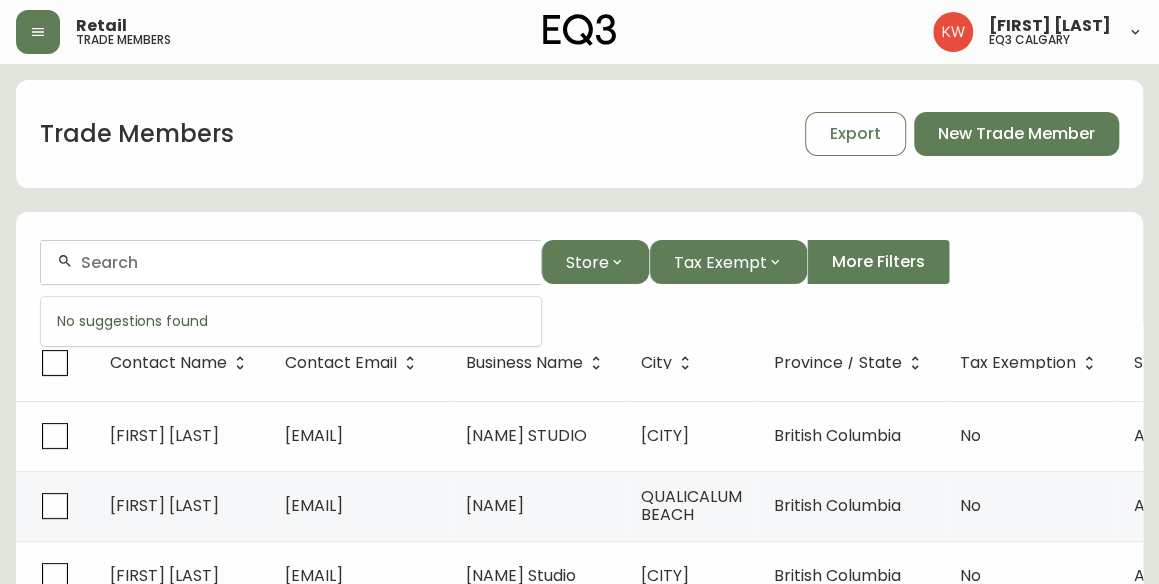 paste on "mailto:[EMAIL]" 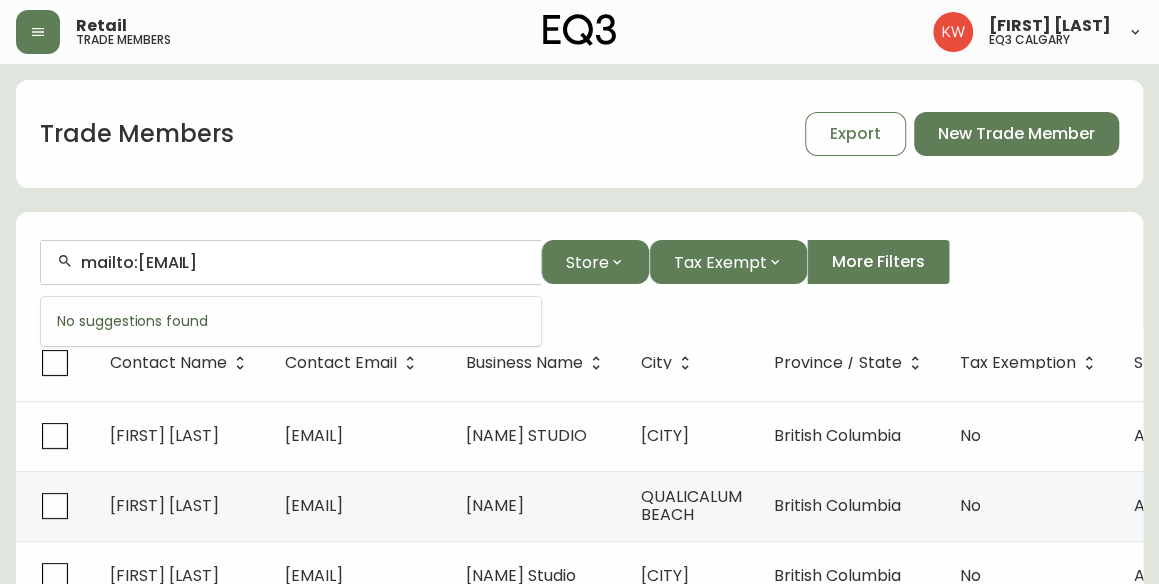 scroll, scrollTop: 0, scrollLeft: 0, axis: both 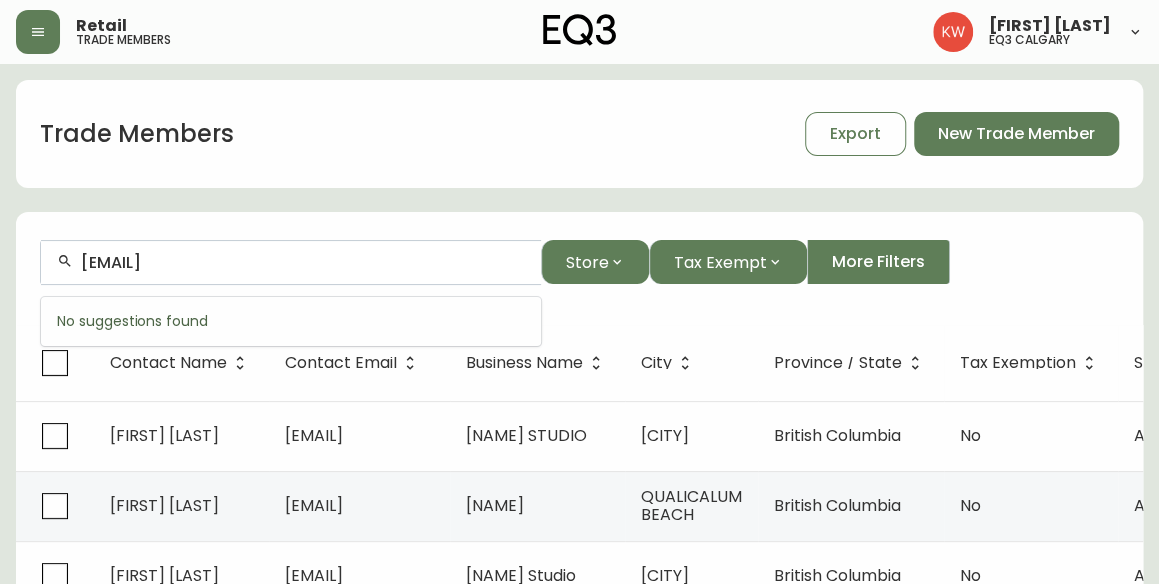 type on "[EMAIL]" 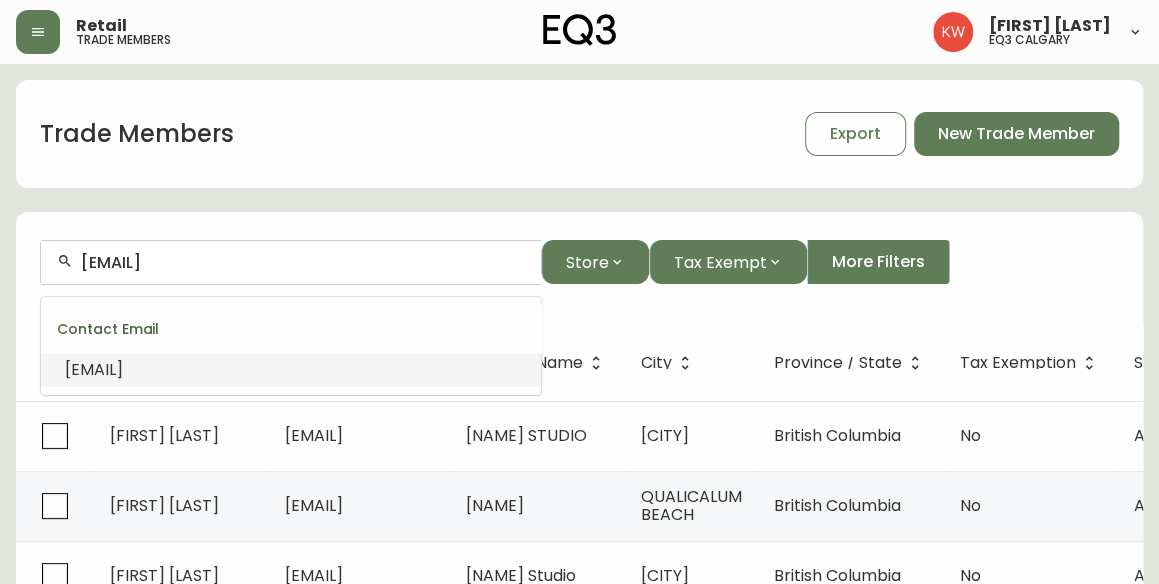click on "[EMAIL]" at bounding box center [94, 369] 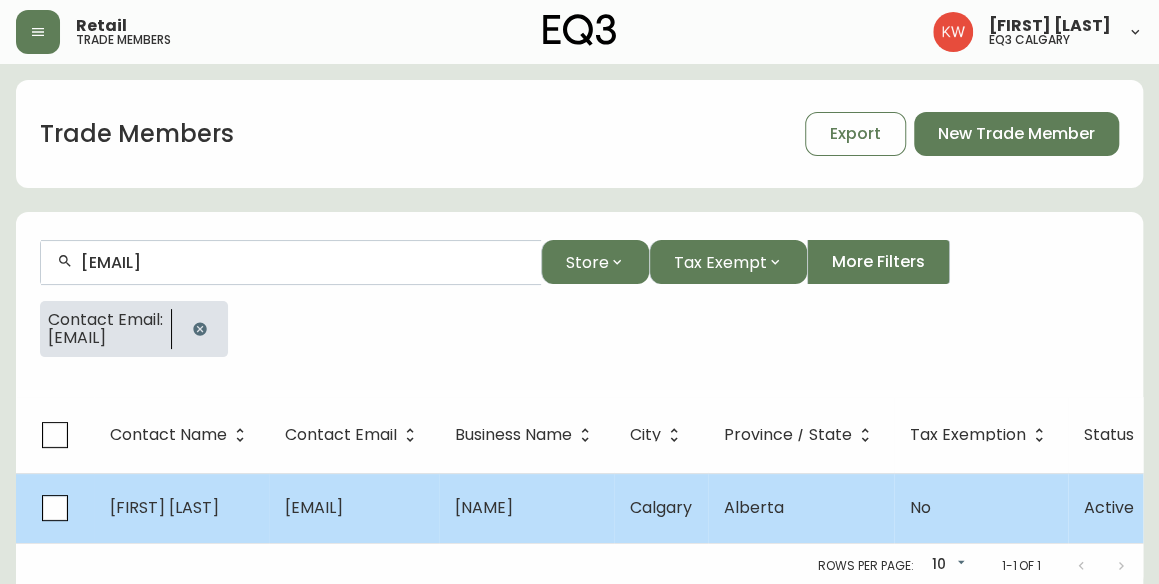scroll, scrollTop: 0, scrollLeft: 0, axis: both 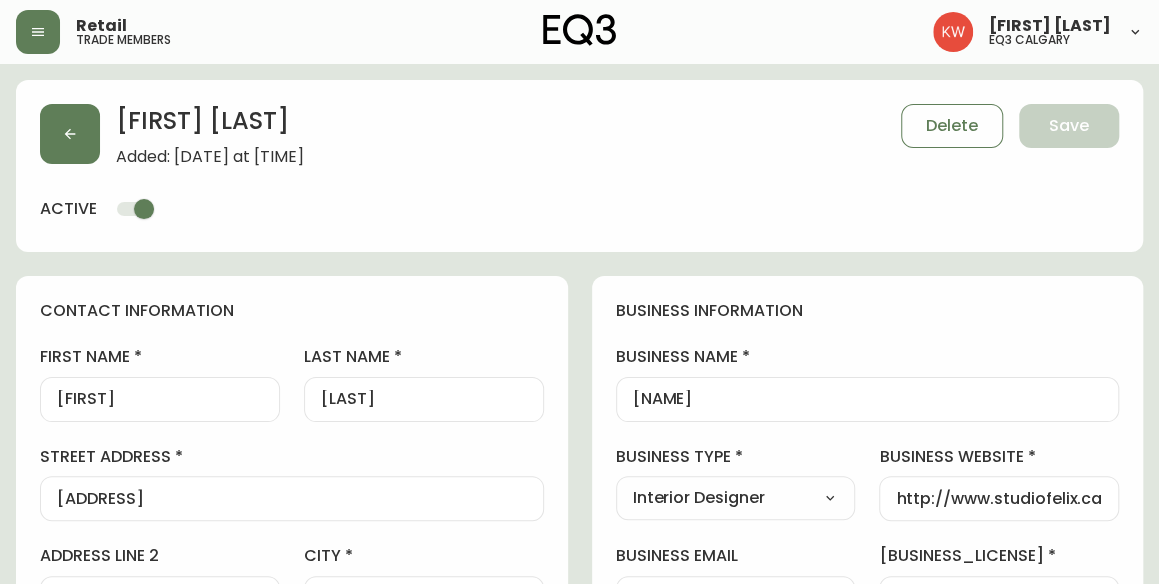 type on "EQ3 Calgary" 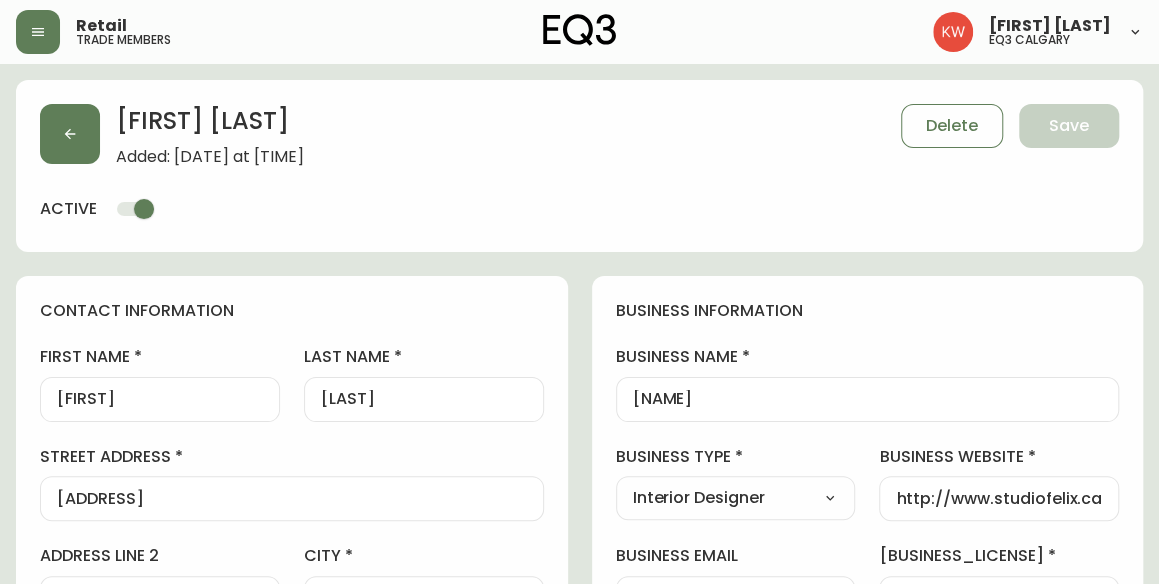 select on "[ID]" 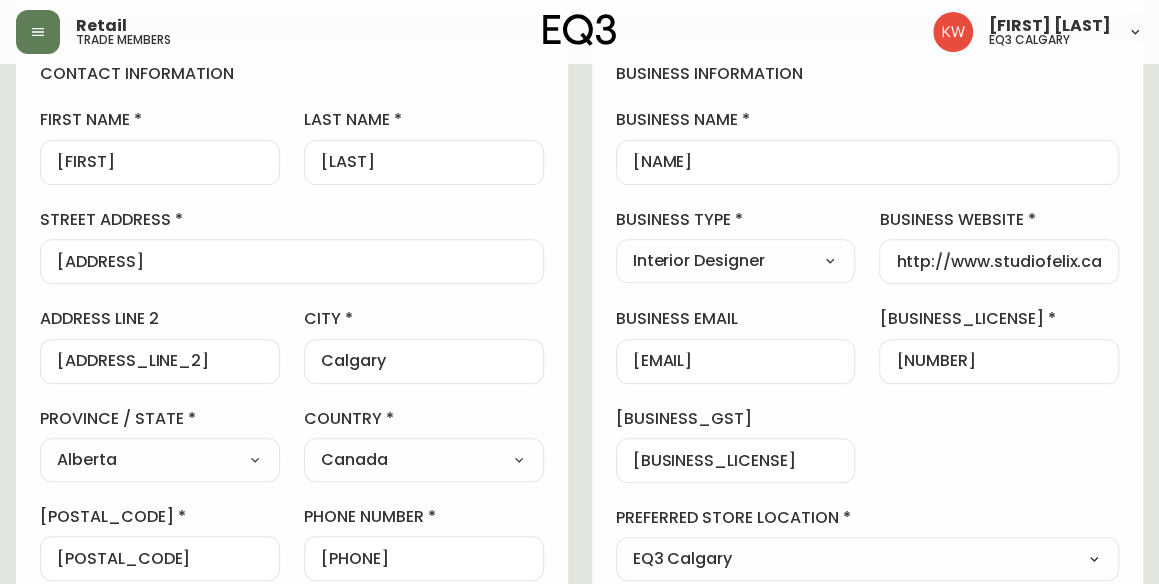 scroll, scrollTop: 200, scrollLeft: 0, axis: vertical 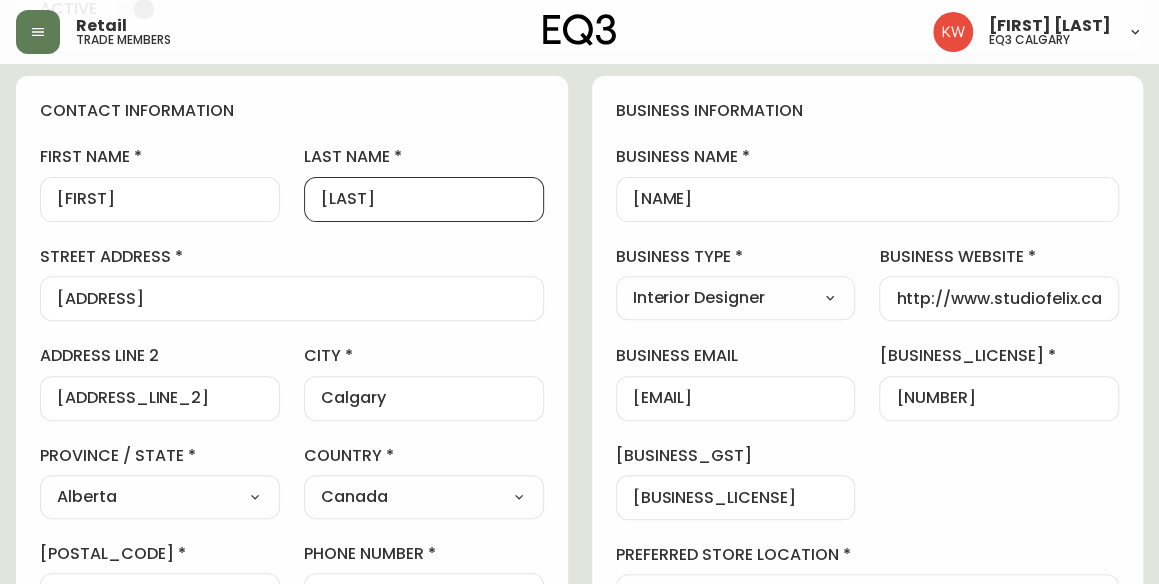 drag, startPoint x: 396, startPoint y: 204, endPoint x: 276, endPoint y: 201, distance: 120.03749 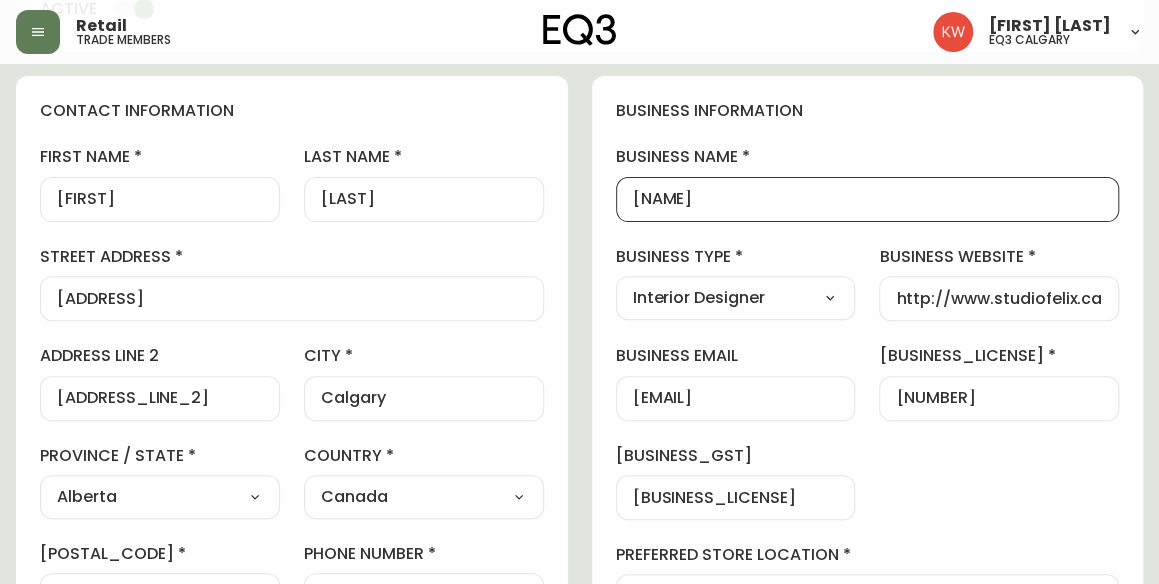 drag, startPoint x: 736, startPoint y: 197, endPoint x: 549, endPoint y: 201, distance: 187.04277 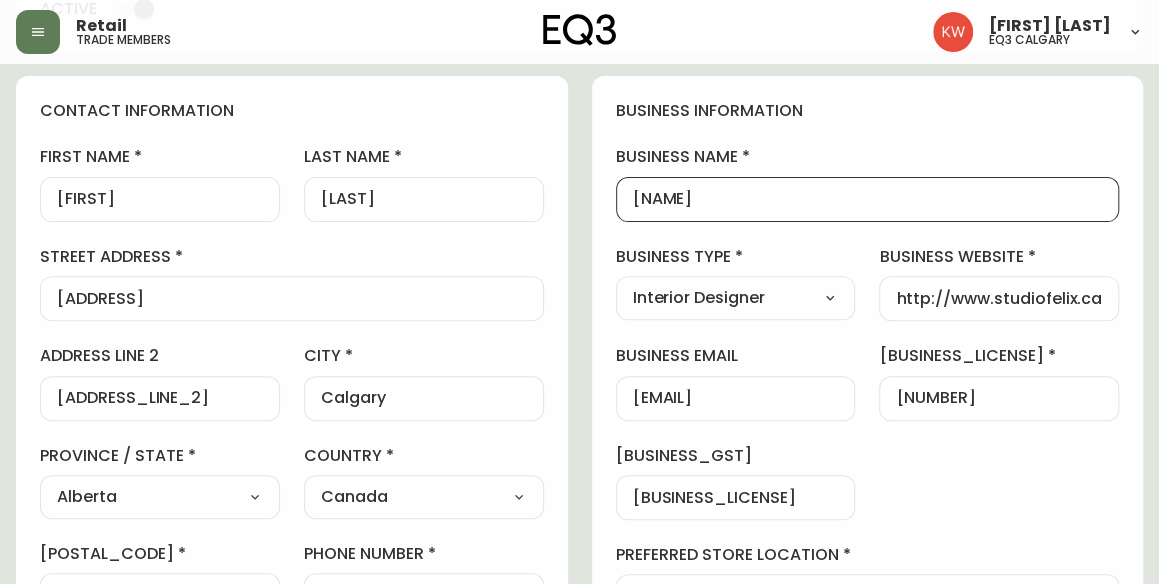 click on "contact information first name [FIRST] last name [LAST] street address [ADDRESS] address line 2 [ADDRESS_LINE_2] city [CITY] province / state [STATE] Select [STATE] [STATE] [STATE] [STATE] [STATE] [STATE] [STATE] [STATE] [STATE] [STATE] country Canada Select Canada United States postal / zip code [POSTAL_CODE] phone number [PHONE] email [EMAIL] locale [LOCALE] Select [LOCALE] [LOCALE] [LOCALE] additional information do you require a designer kit? Yes! I wish to purchase the EQ3 Designer Kit for $49. This kit contains [NUMBER]” swatches of EQ3’s complete range of fabric and leather options, as well as wood samples and the latest catalogue. Thank you, I have already received a kit. No, I do not wish to purchase a Designer Kit. how did you hear about the eq3 trade program? Other Select Social Media Advertisement Trade Show Outreach from a Trade Rep Other other your website additional information [NAME] is the contact at [DOMAIN]" at bounding box center [579, 780] 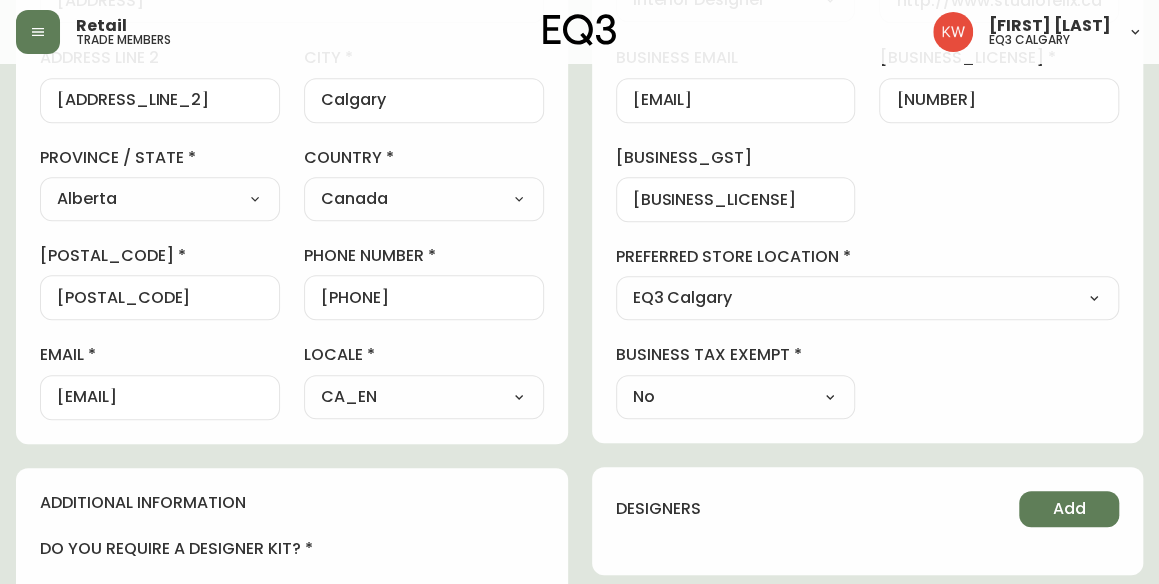 scroll, scrollTop: 500, scrollLeft: 0, axis: vertical 